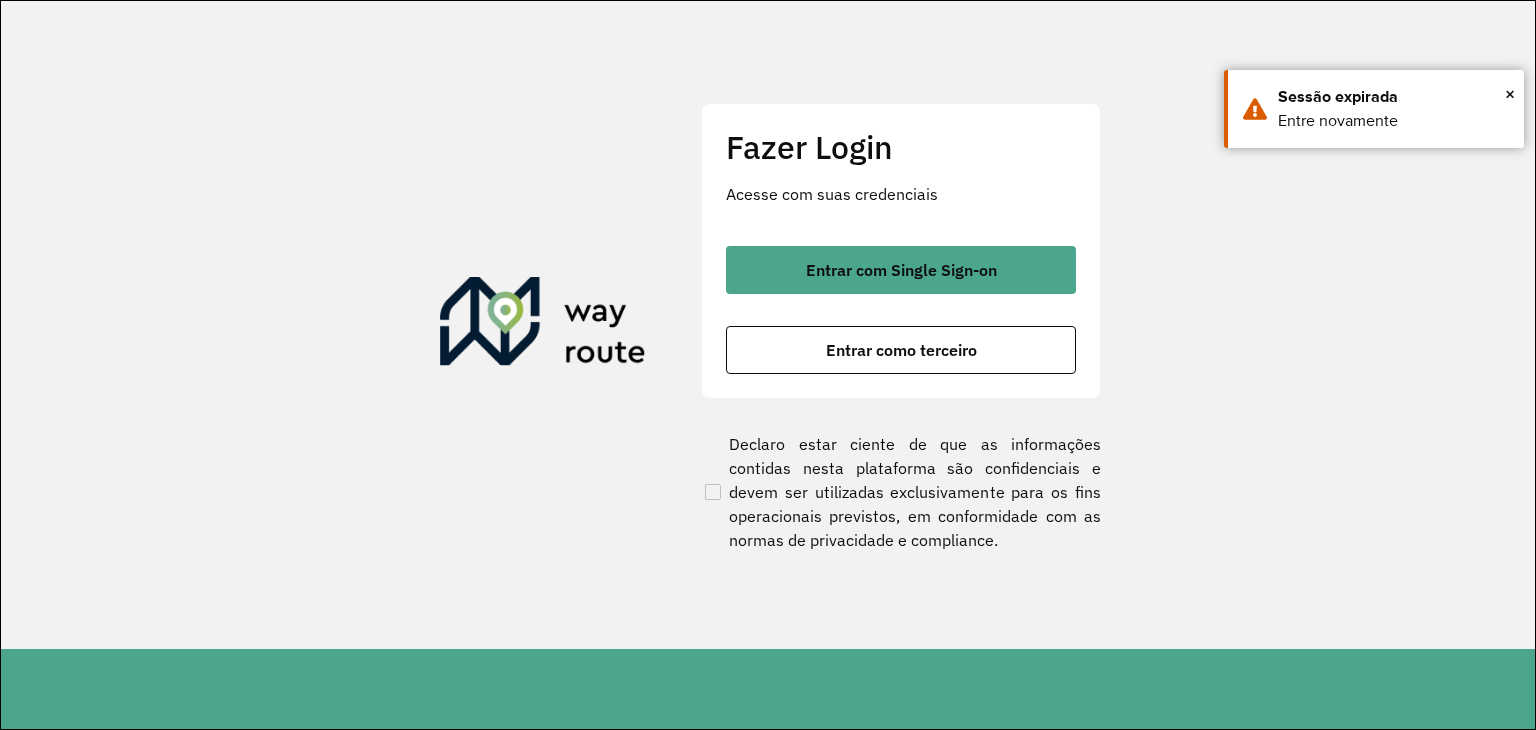 scroll, scrollTop: 0, scrollLeft: 0, axis: both 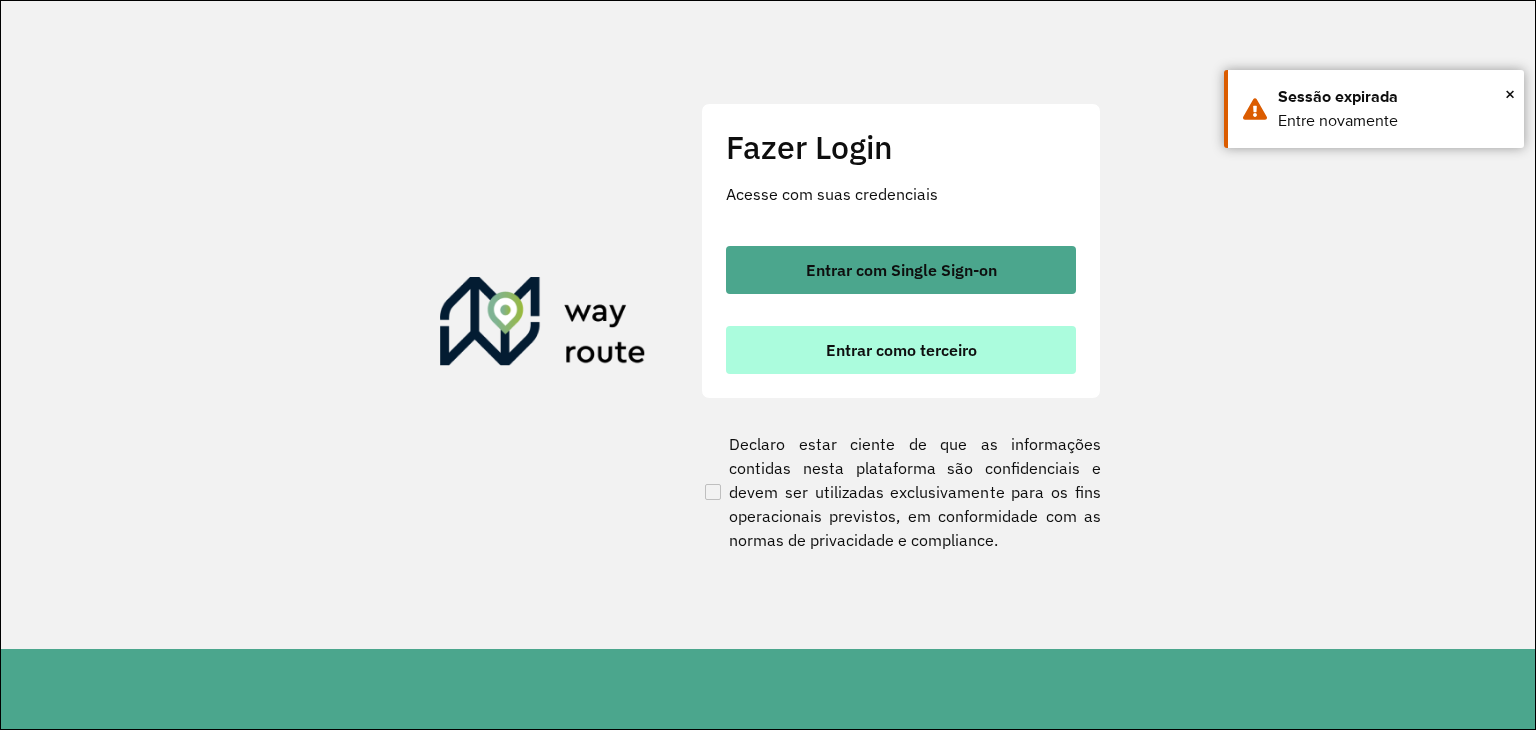 click on "Entrar como terceiro" at bounding box center (901, 350) 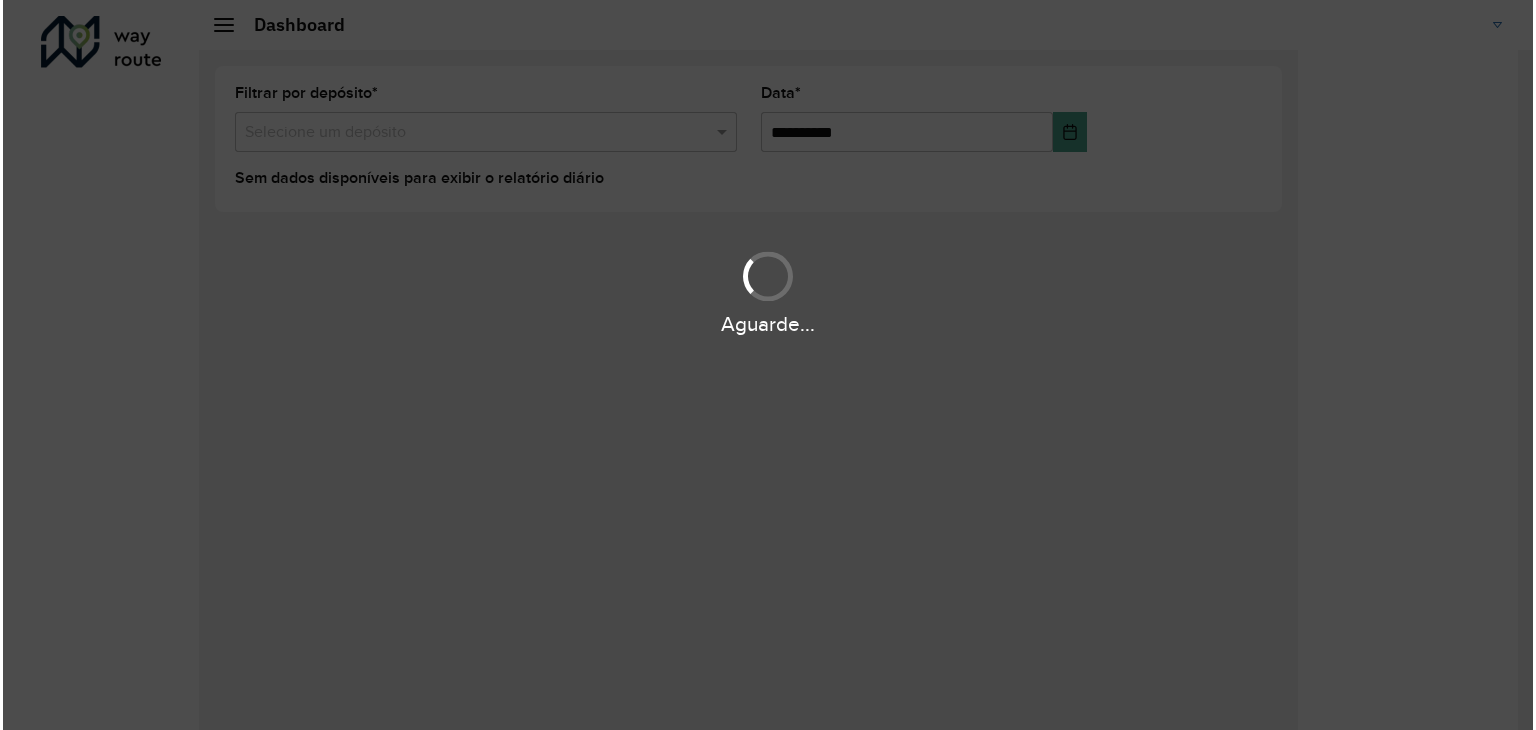 scroll, scrollTop: 0, scrollLeft: 0, axis: both 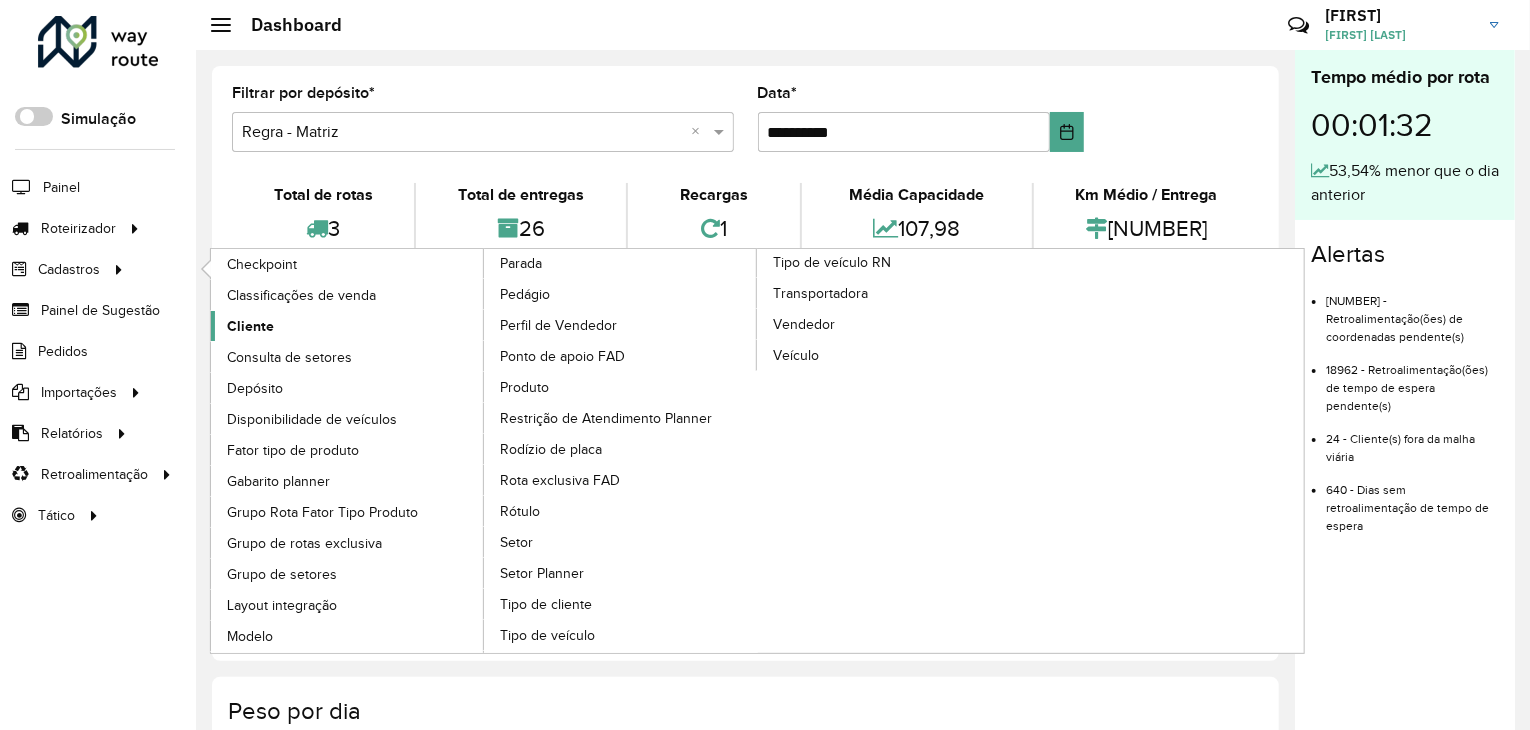 click on "Cliente" 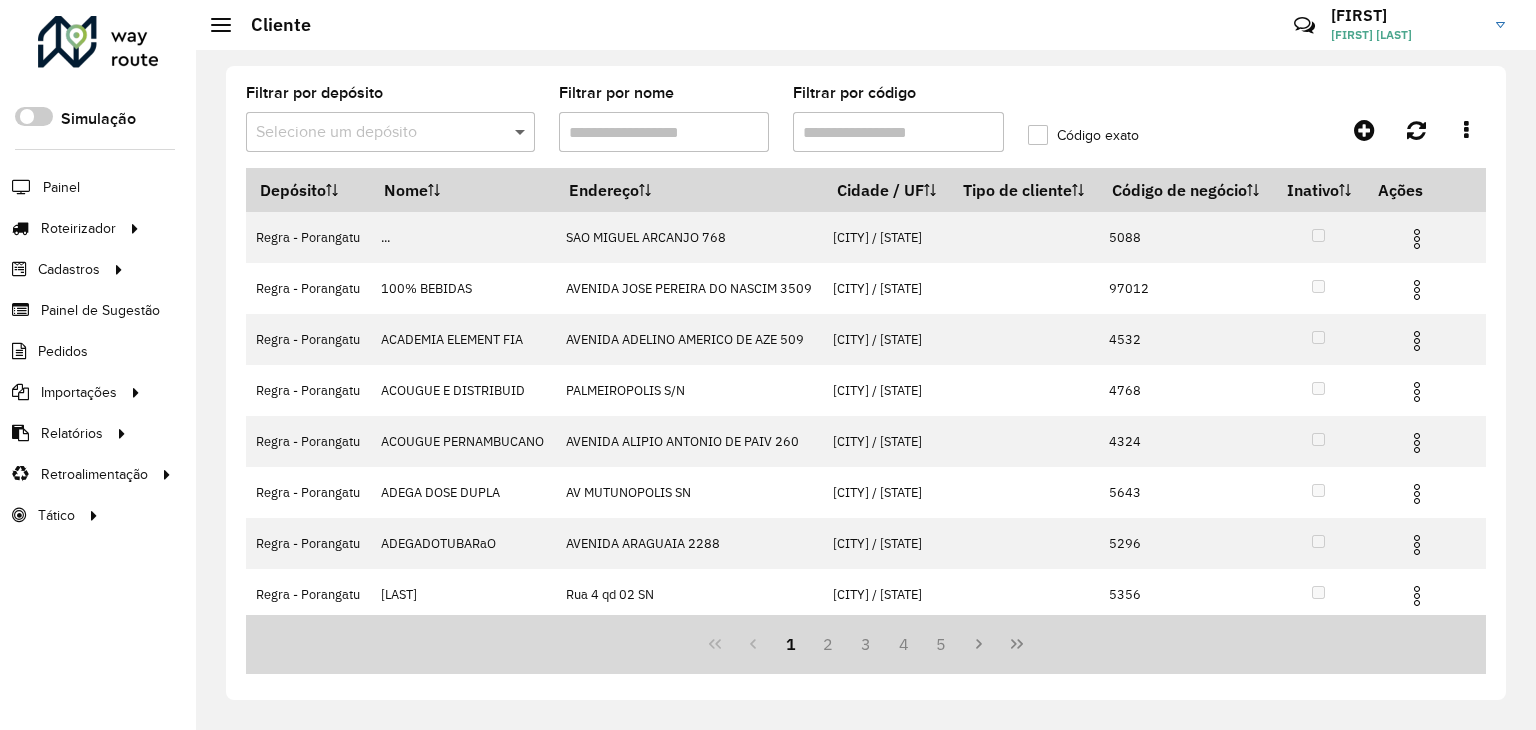 click at bounding box center (522, 132) 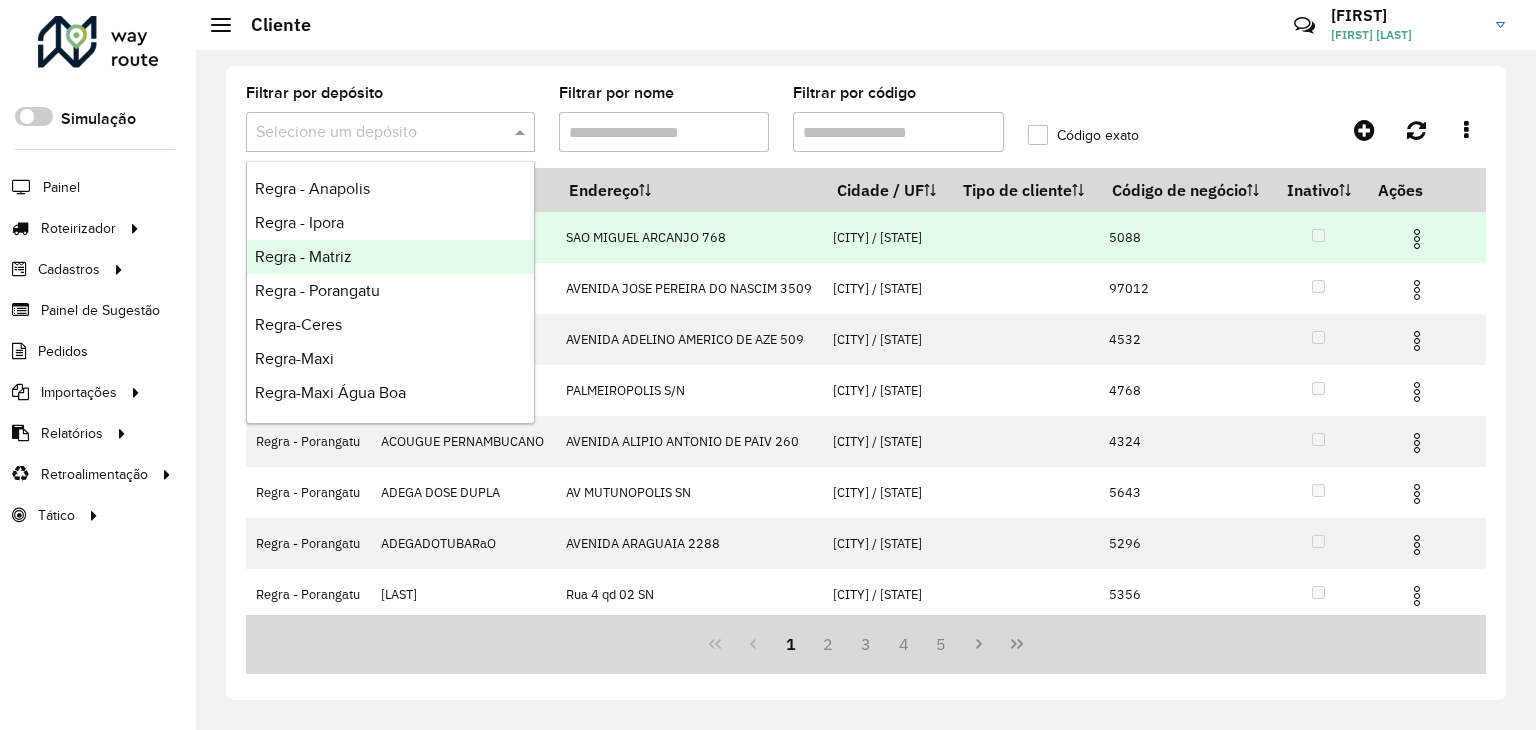 drag, startPoint x: 316, startPoint y: 260, endPoint x: 384, endPoint y: 250, distance: 68.73136 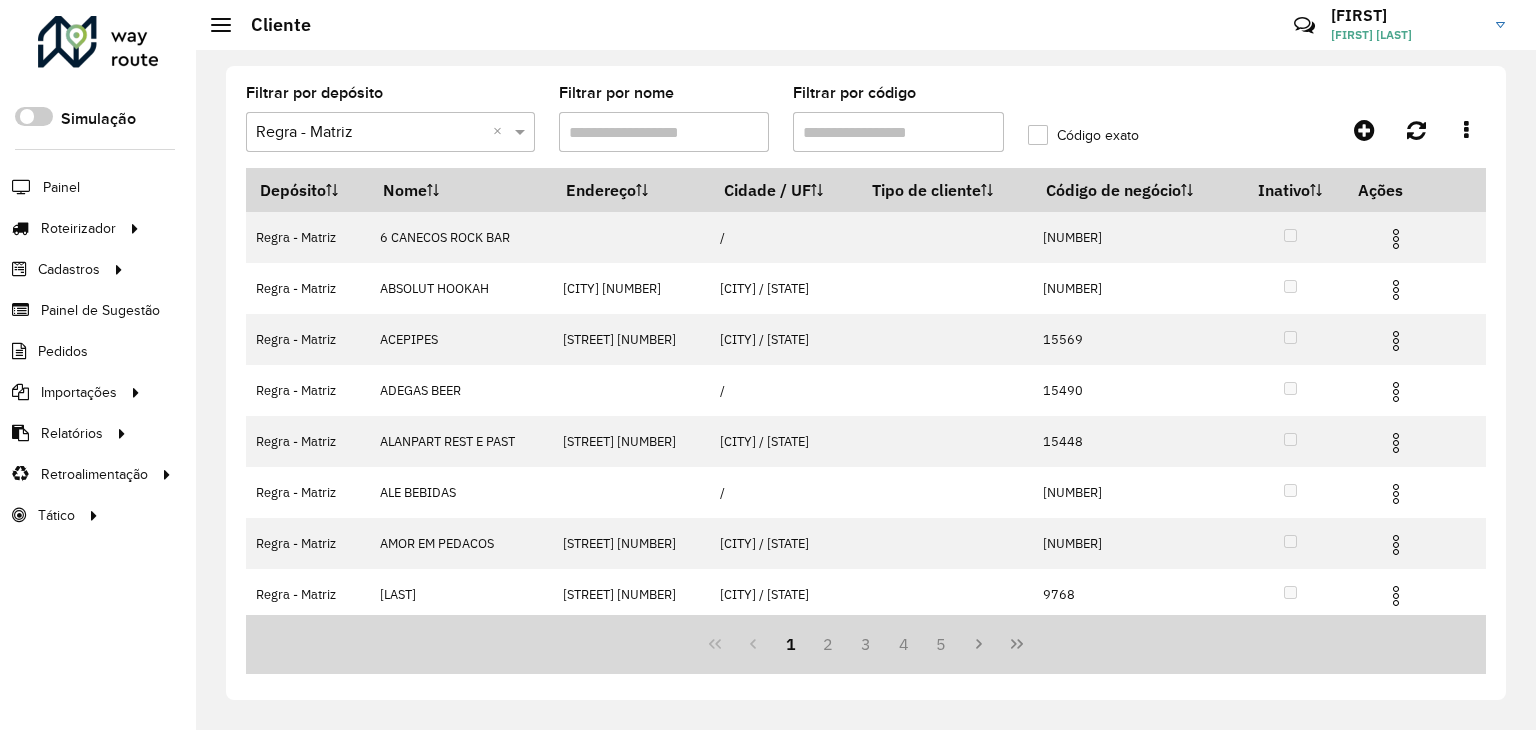click on "Filtrar por código" at bounding box center (898, 132) 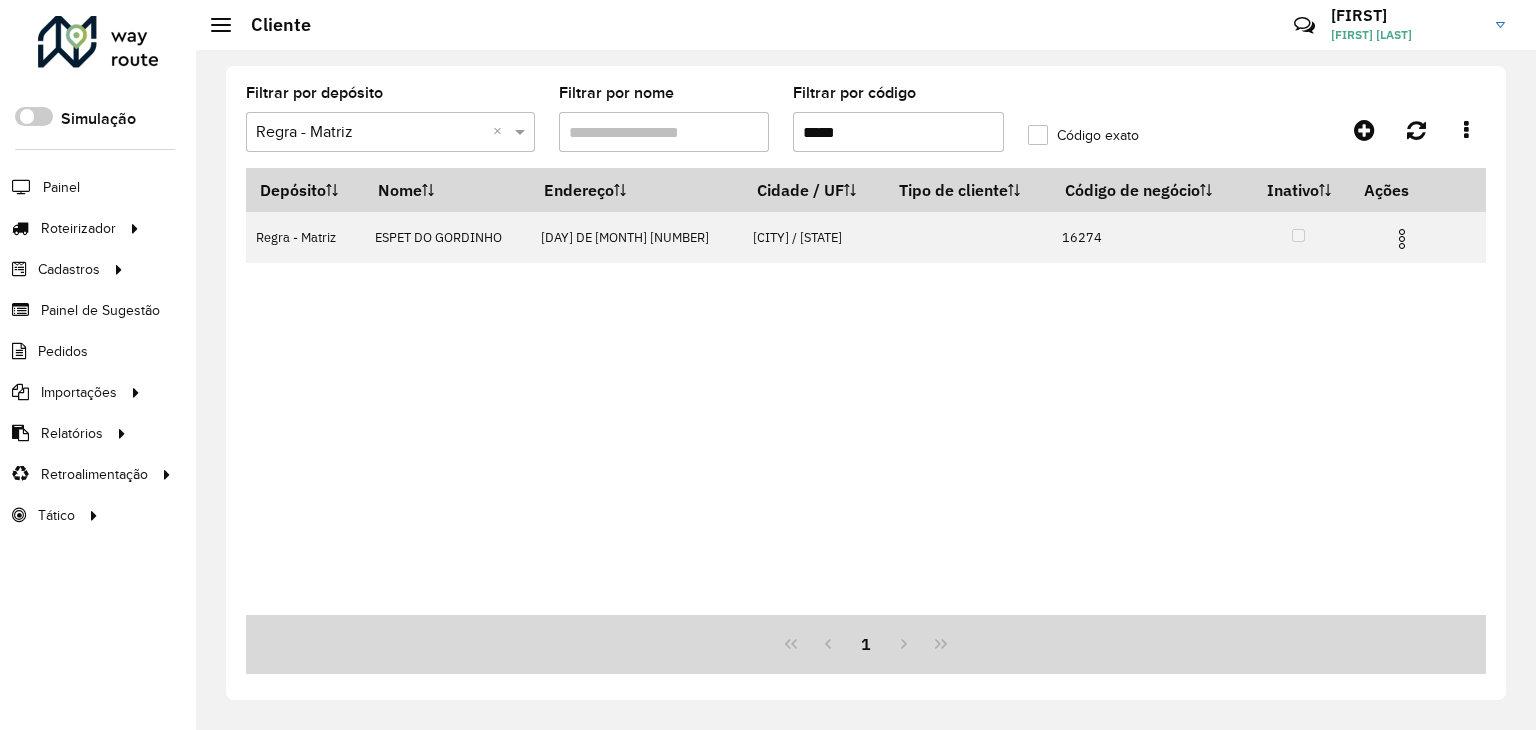 click on "*****" at bounding box center [898, 132] 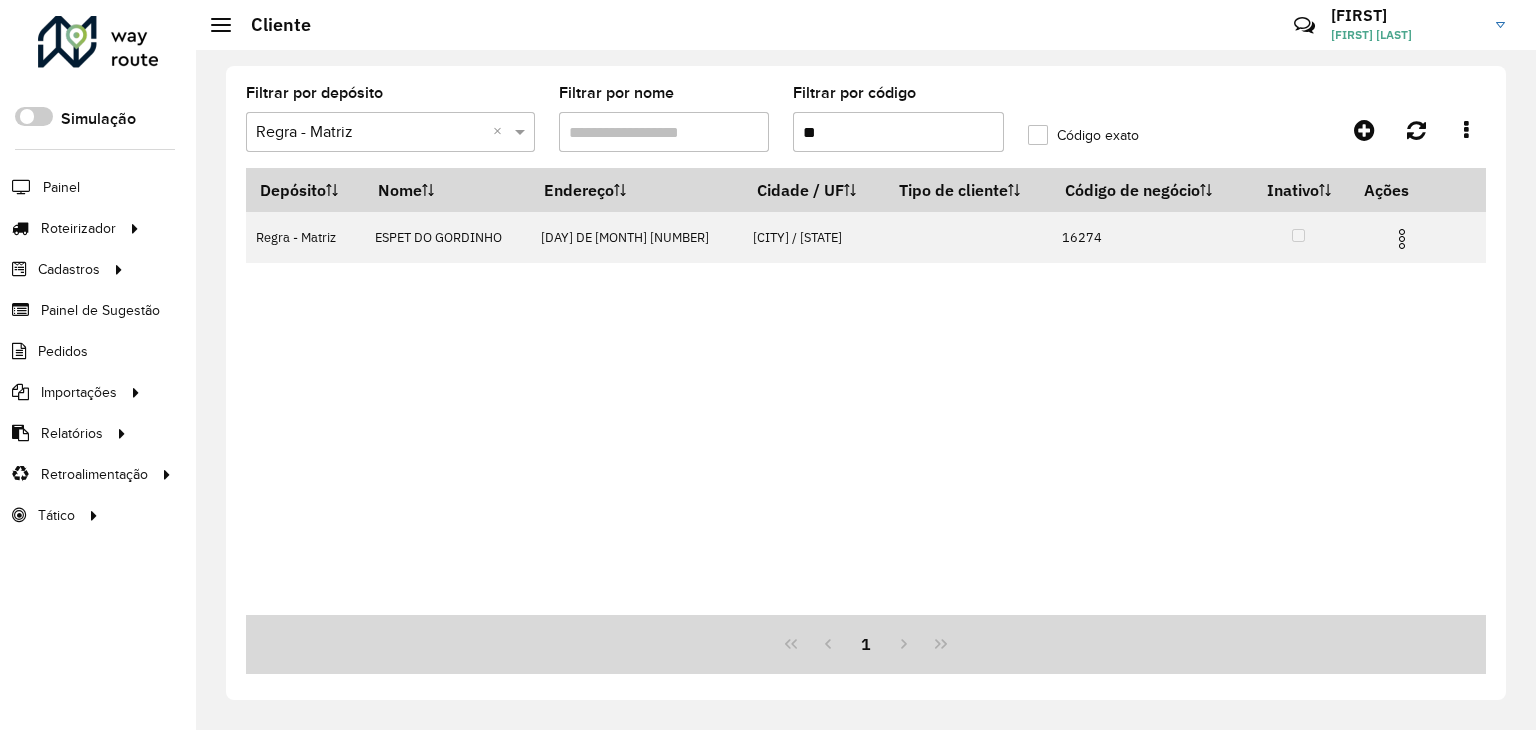 type on "*" 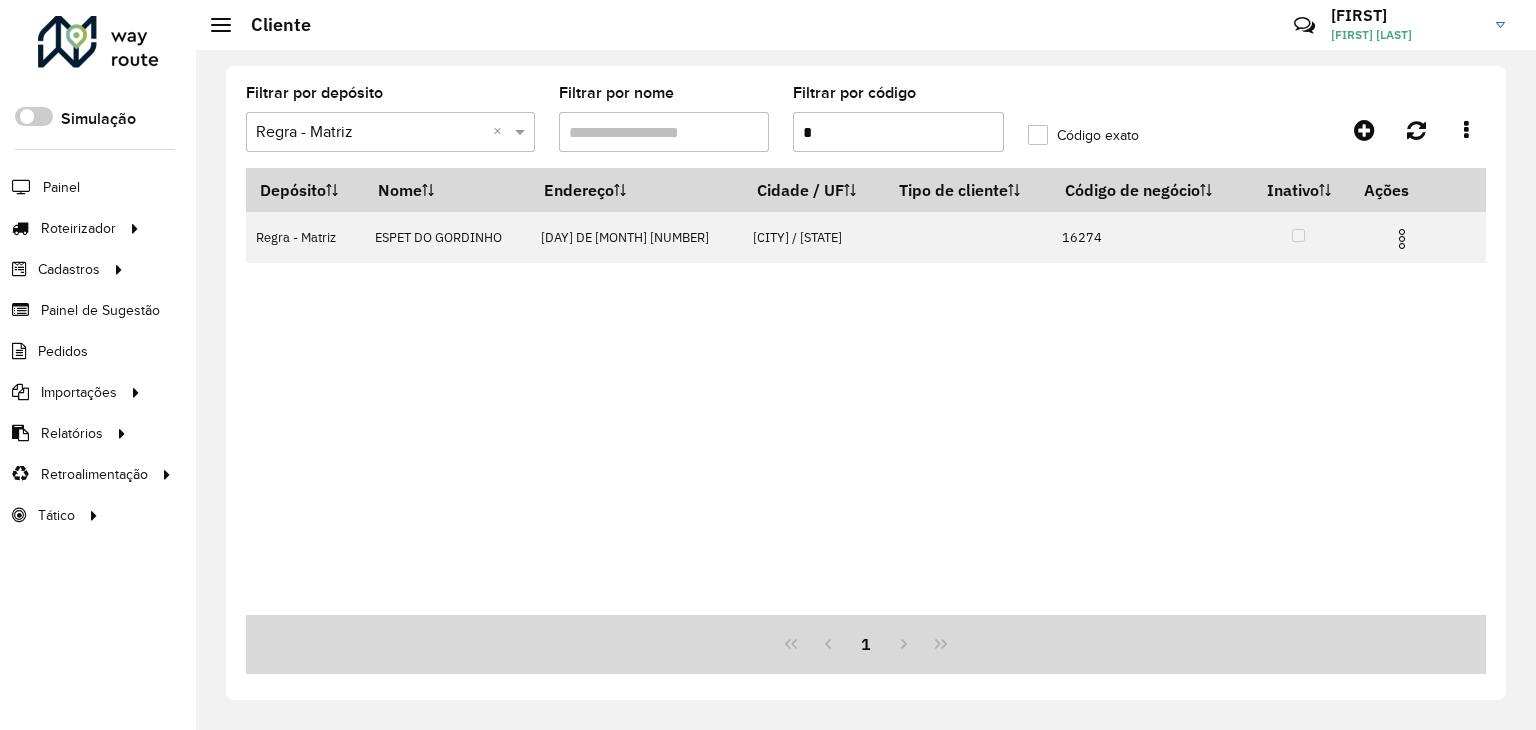 type 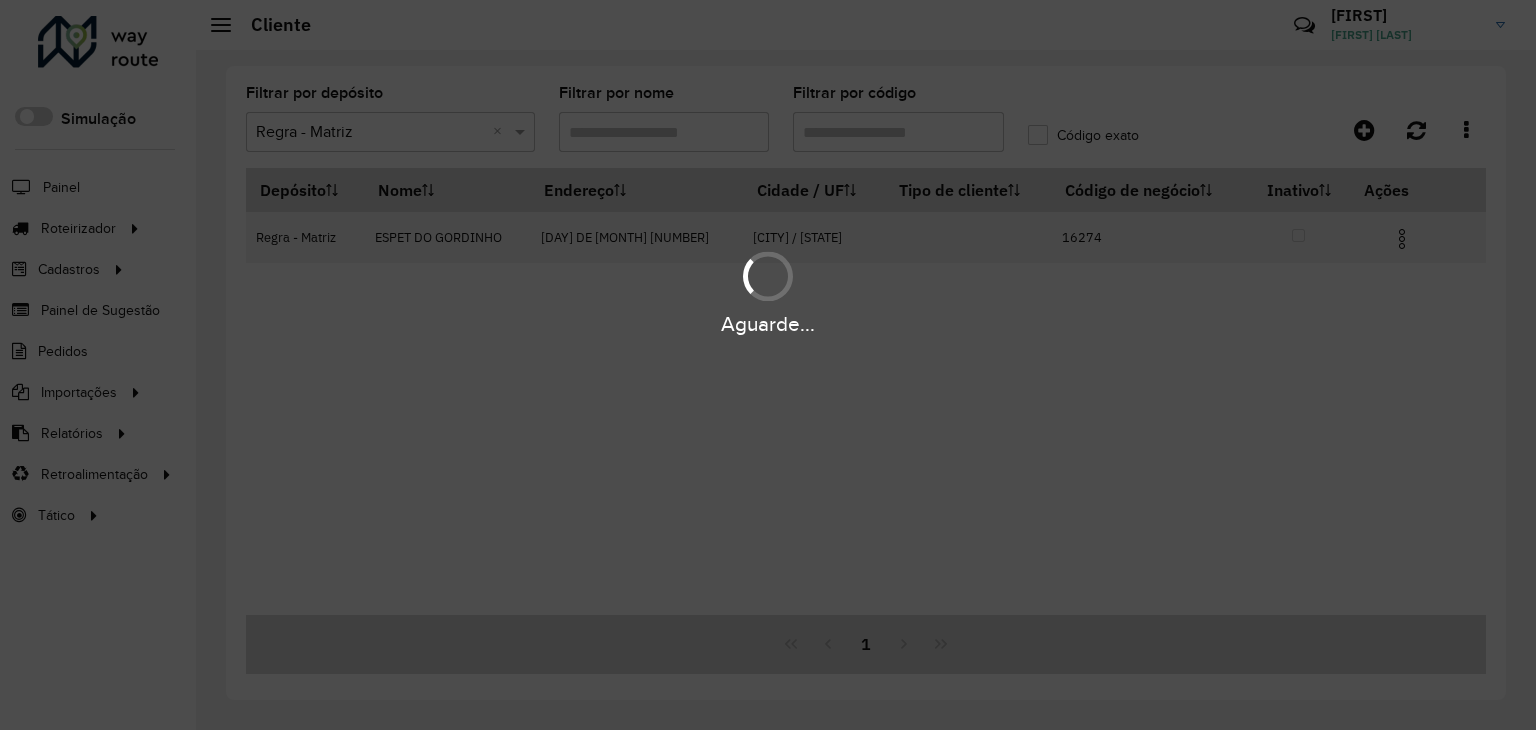 click on "Aguarde..." at bounding box center (768, 365) 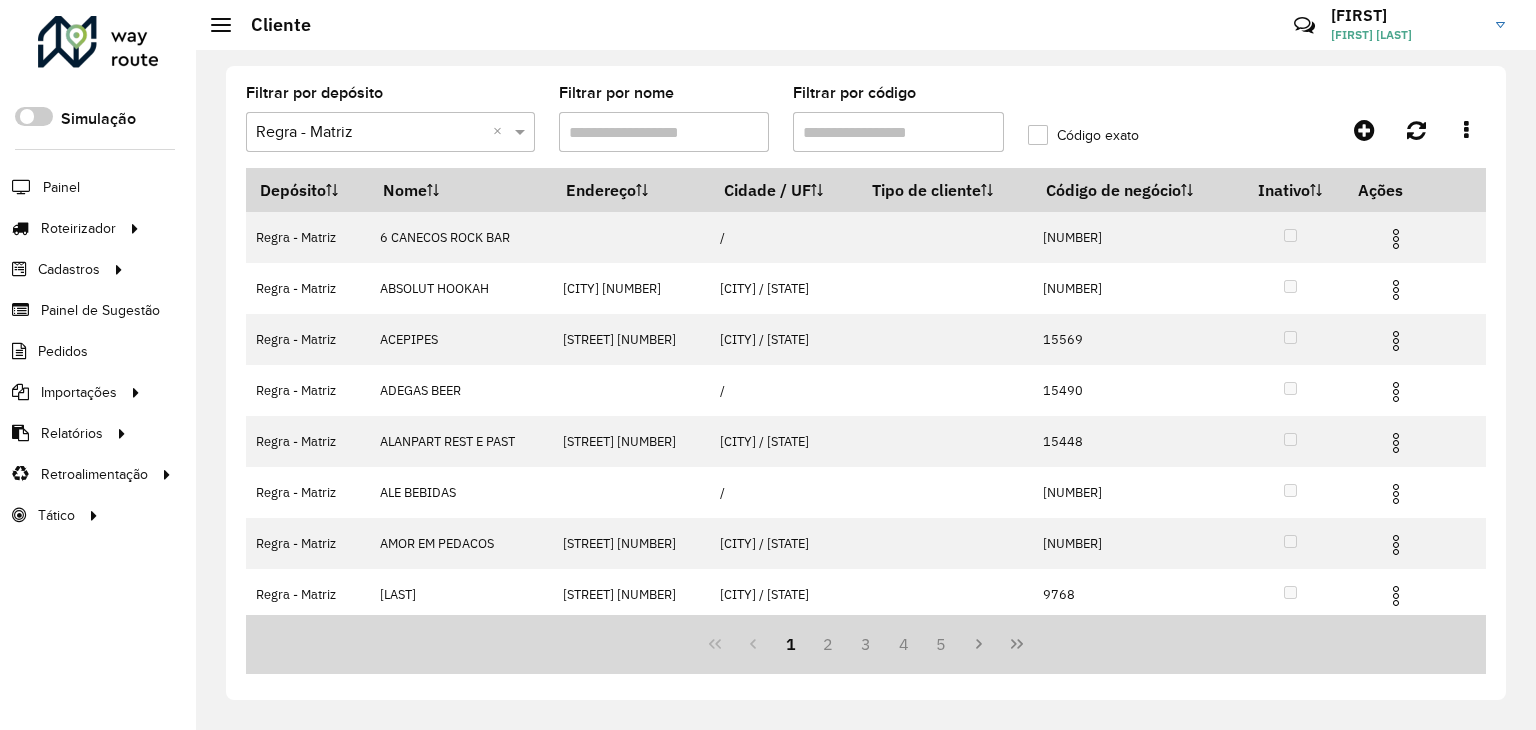 click on "Filtrar por nome" at bounding box center (664, 132) 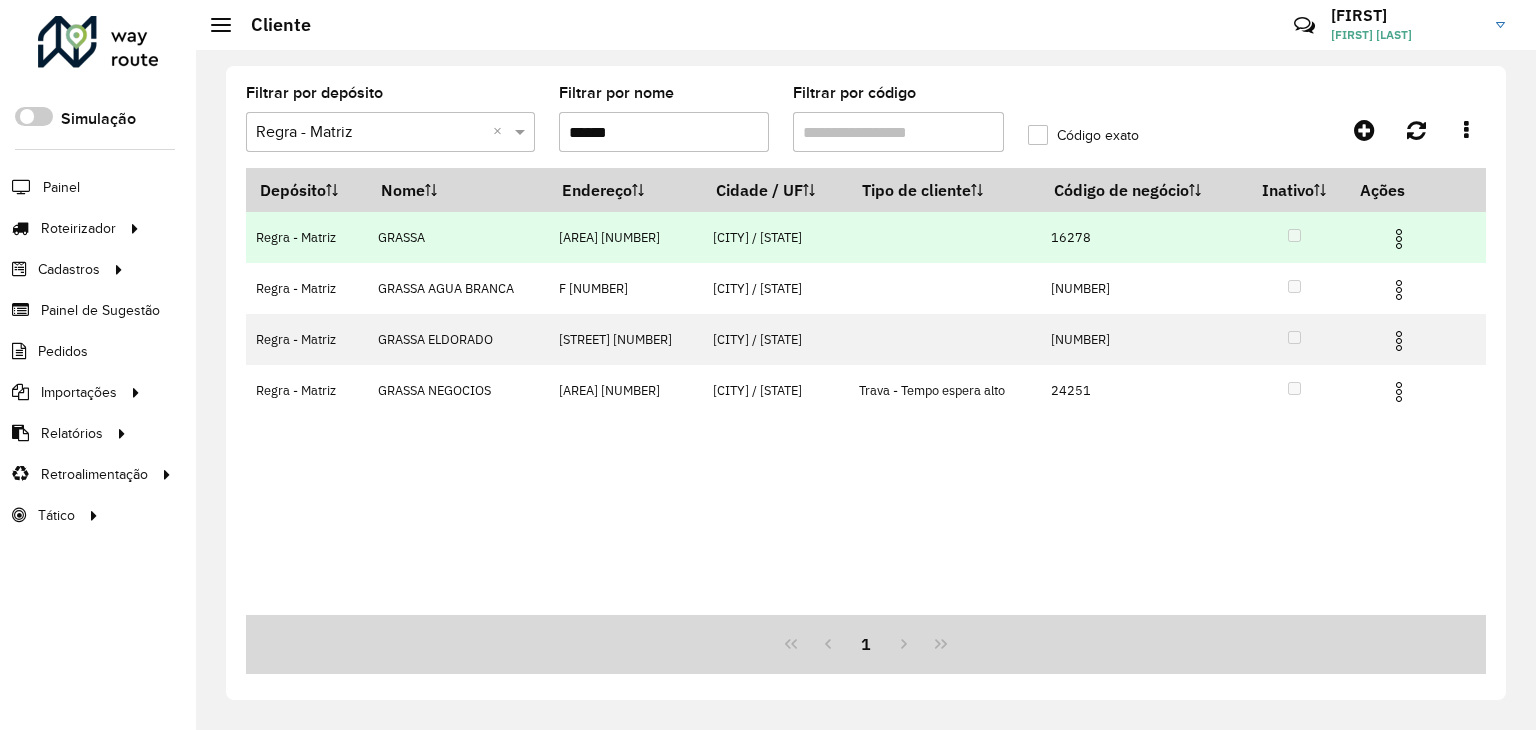 type on "******" 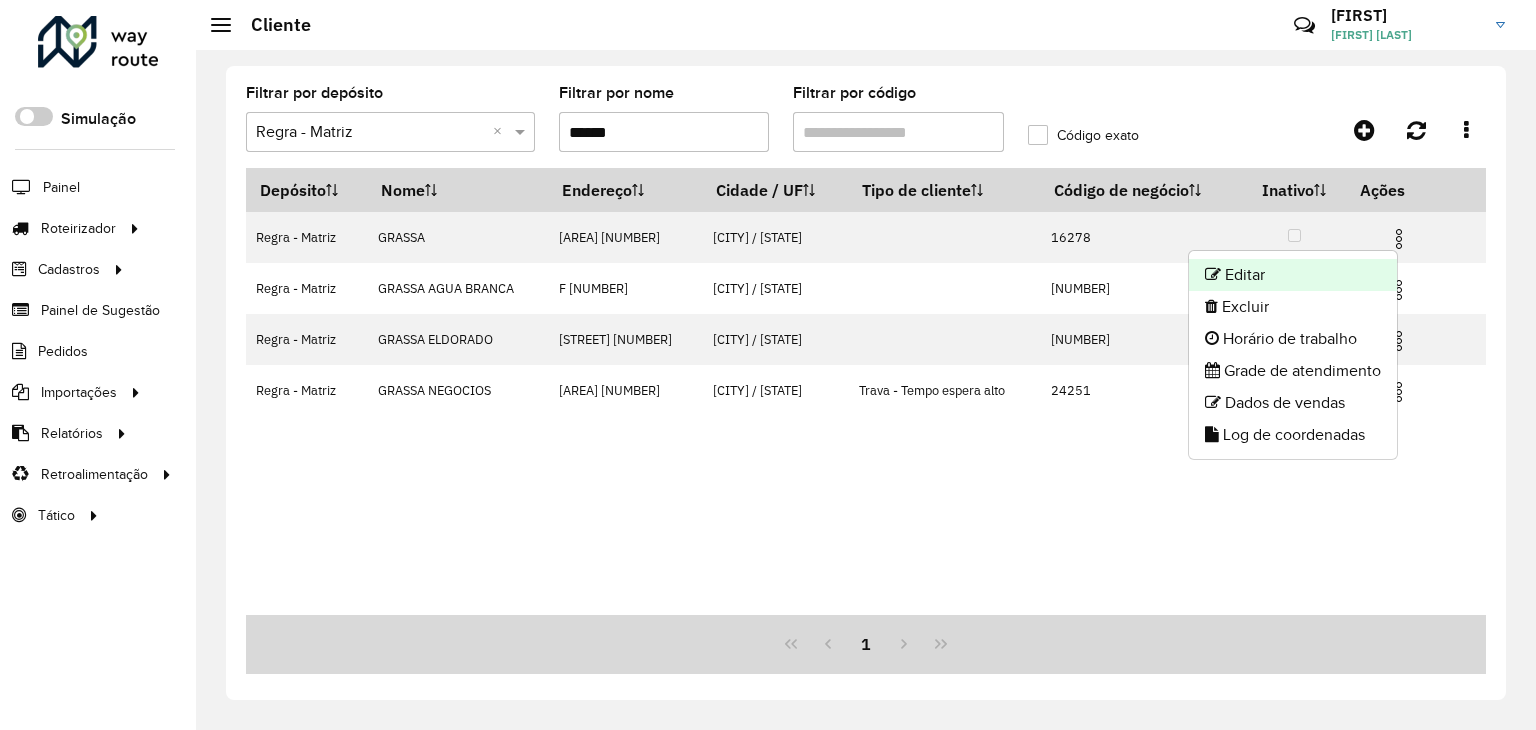 click on "Editar" 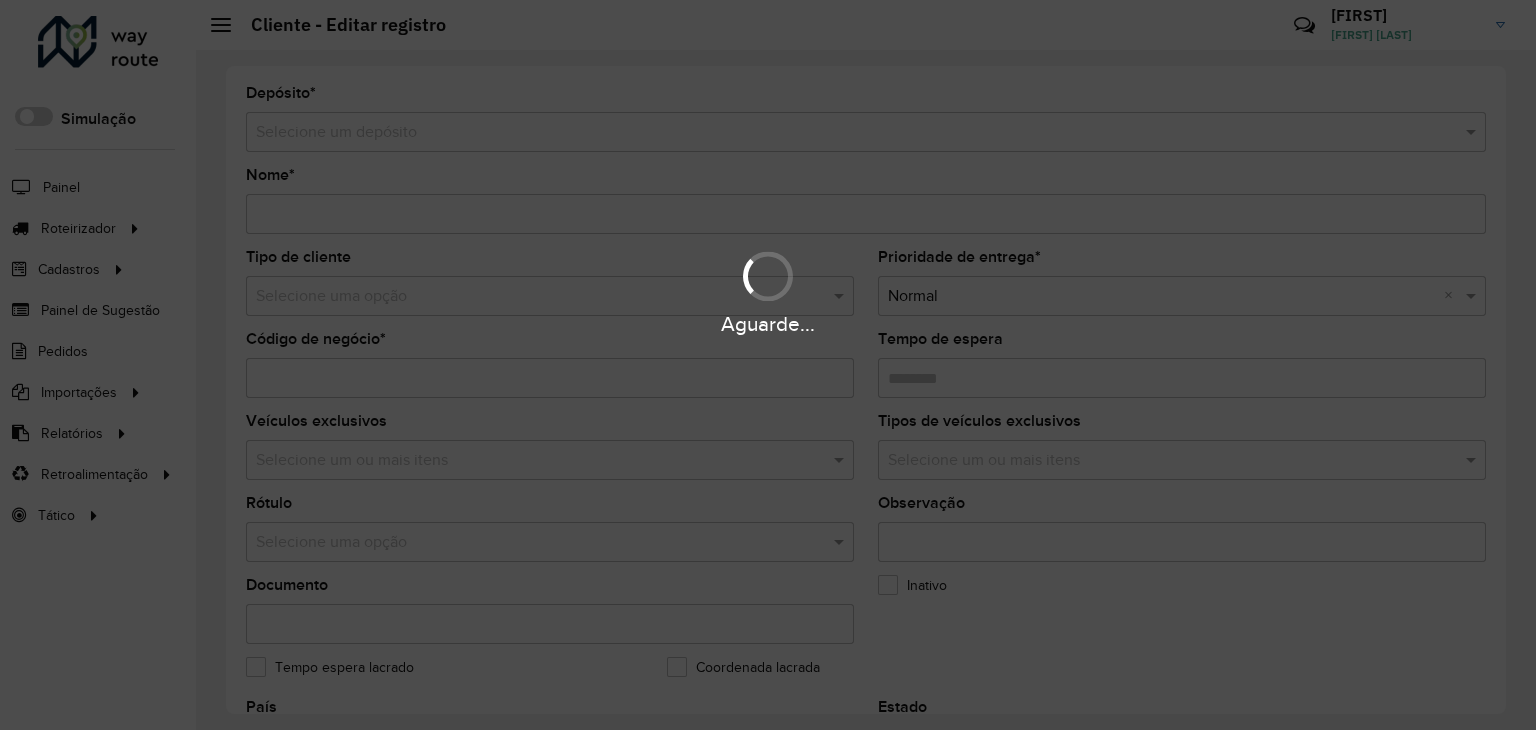 type on "******" 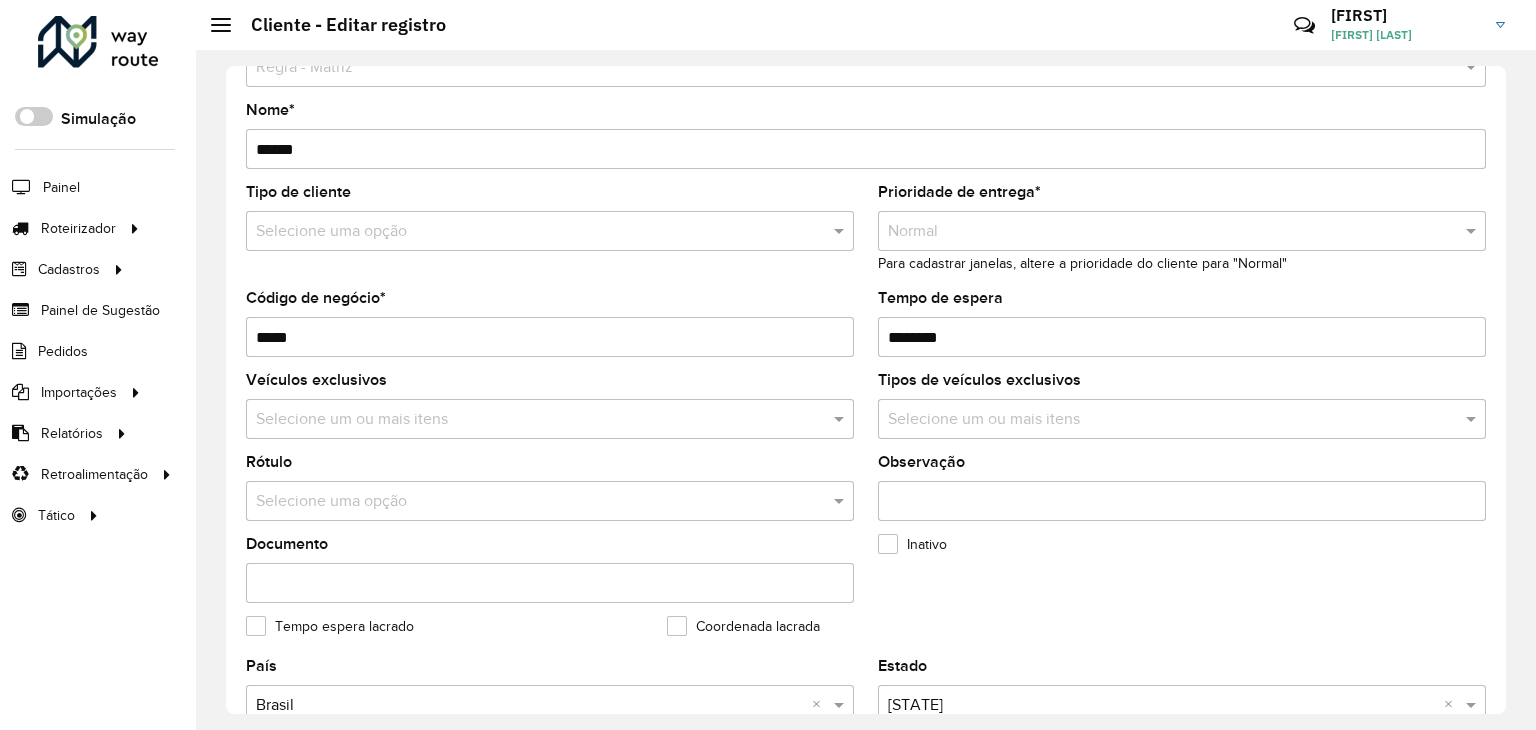 scroll, scrollTop: 100, scrollLeft: 0, axis: vertical 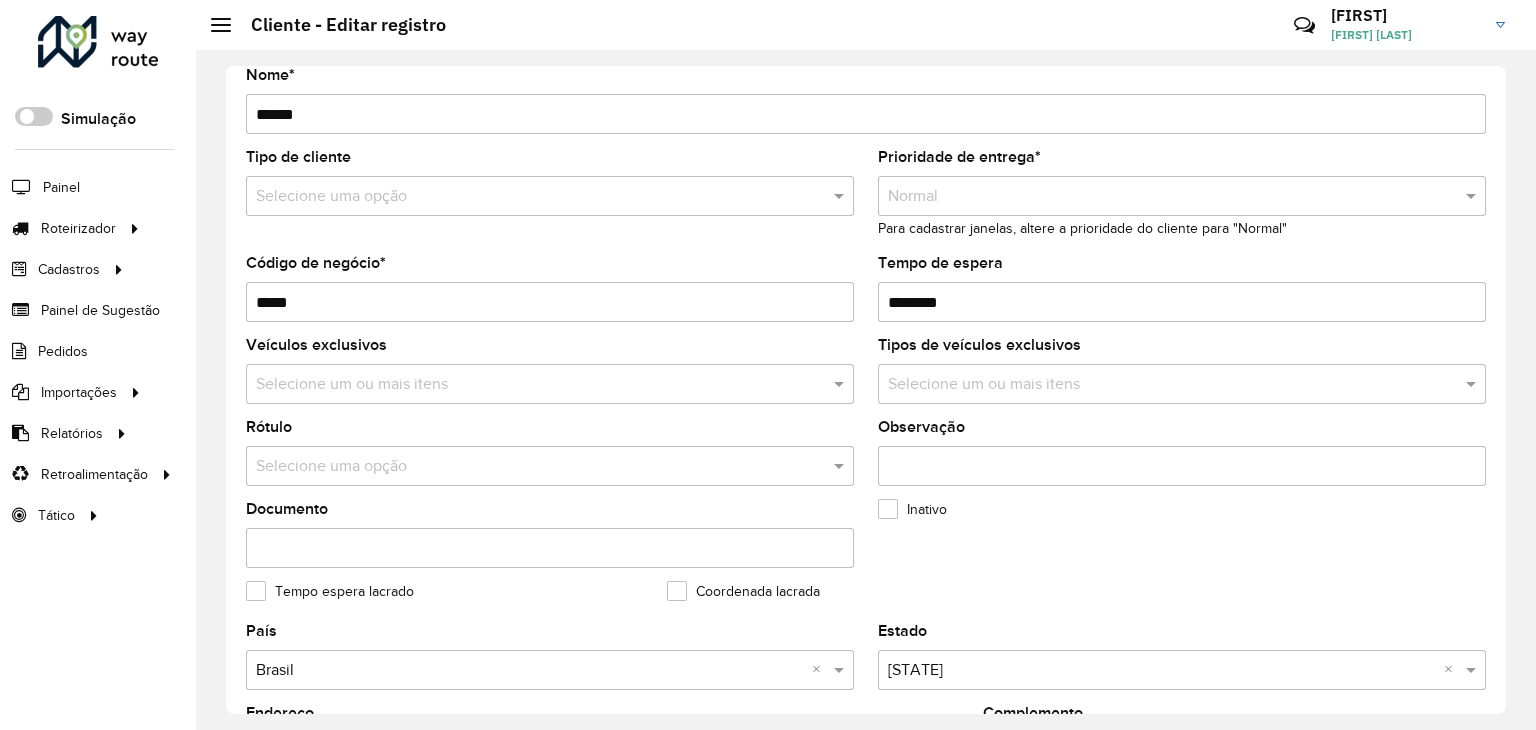 click at bounding box center [550, 466] 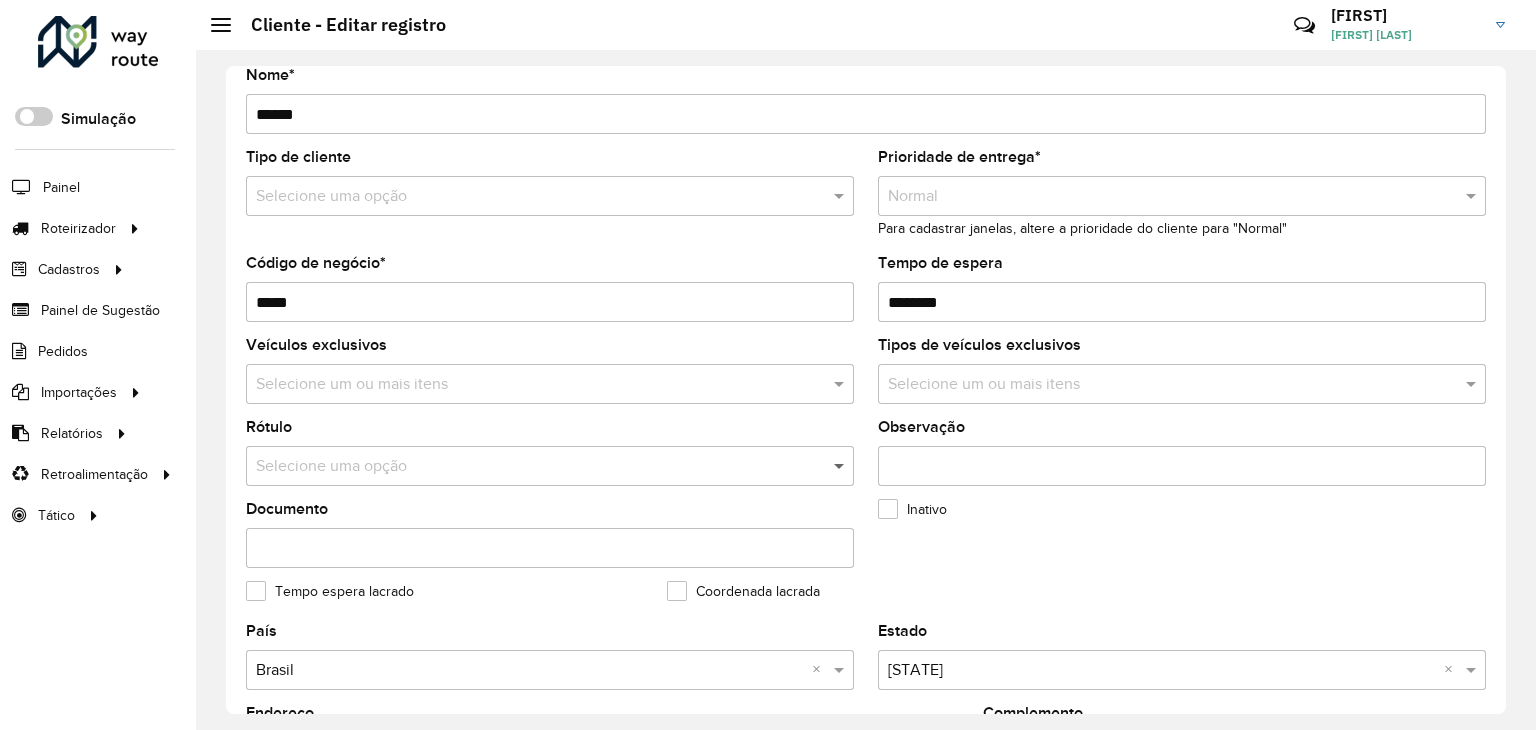 click at bounding box center (550, 466) 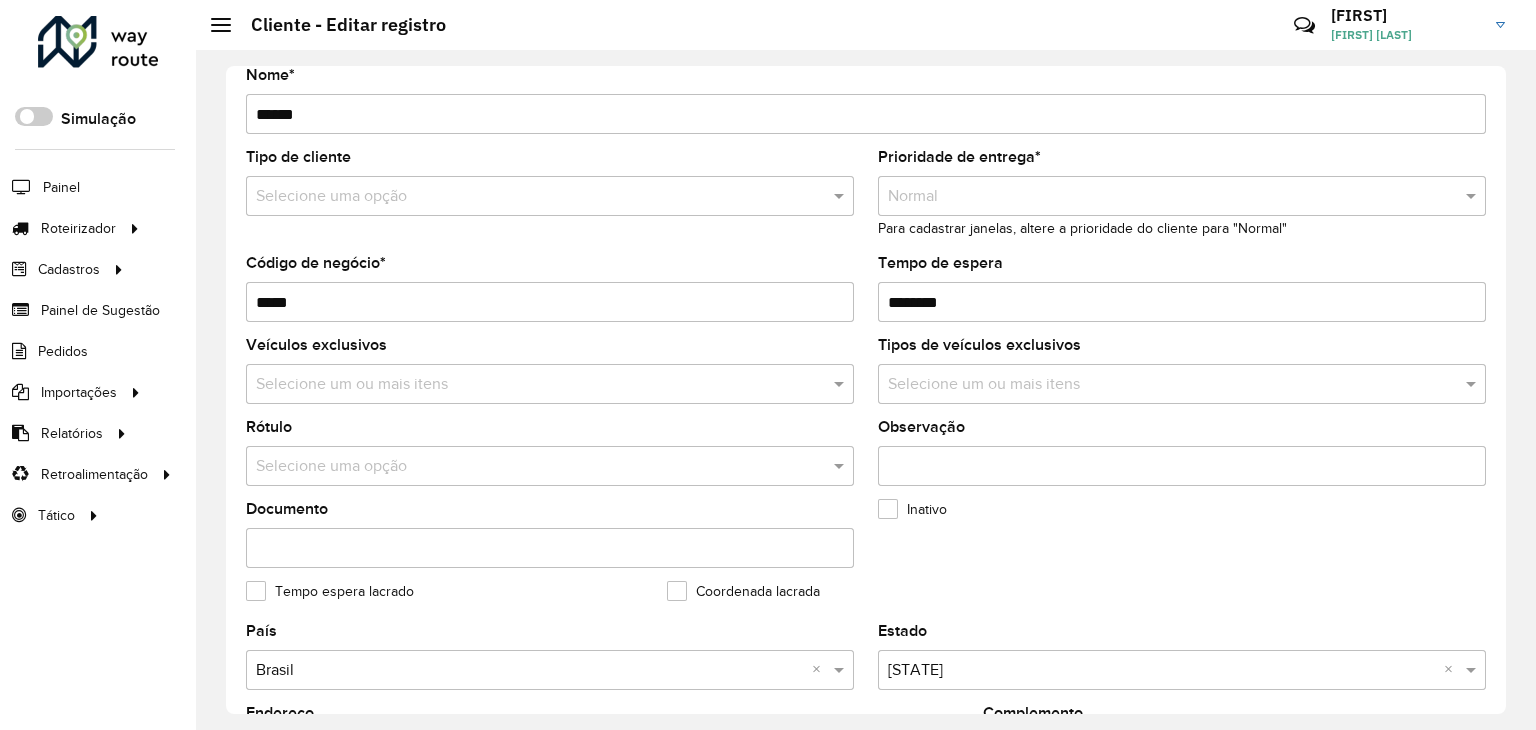 click at bounding box center [530, 467] 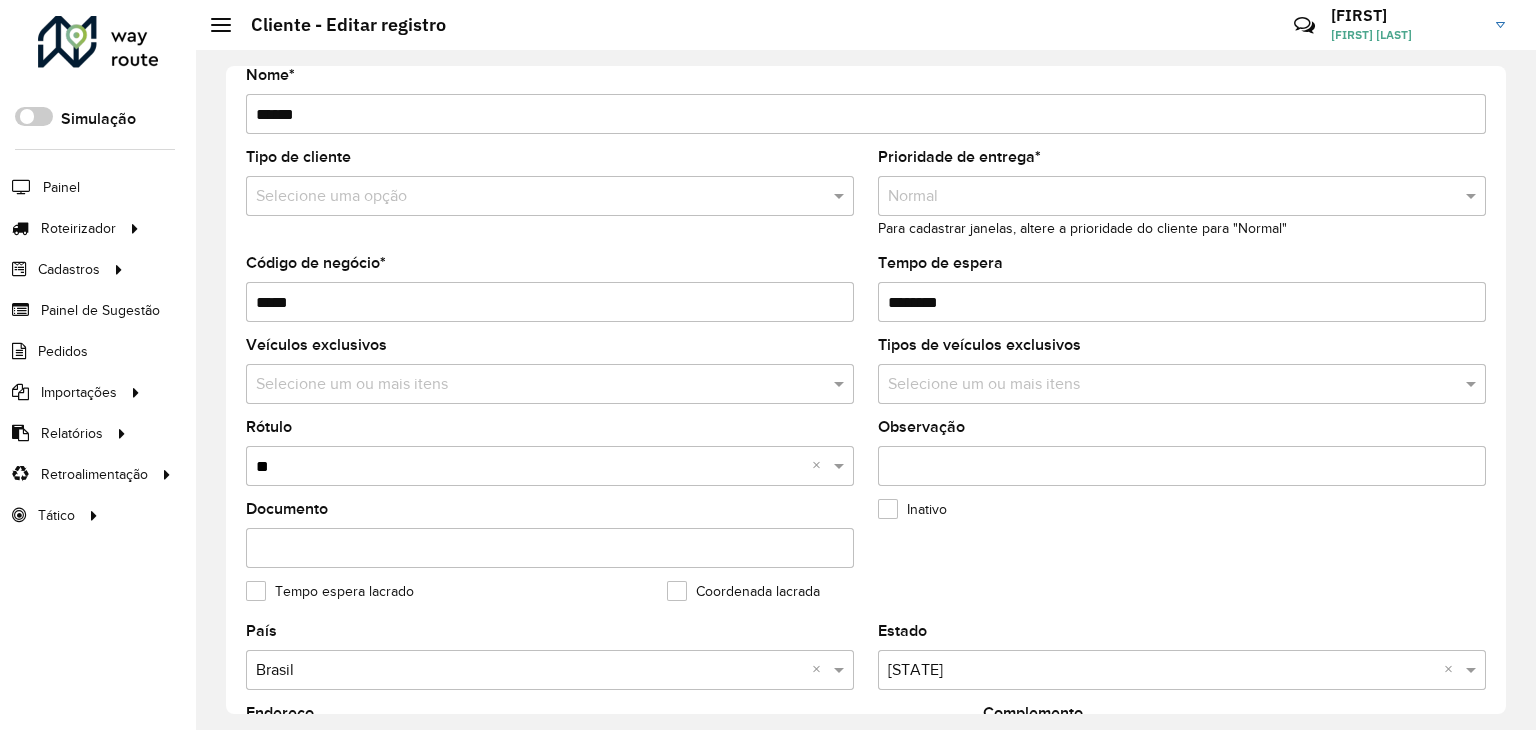 type on "*" 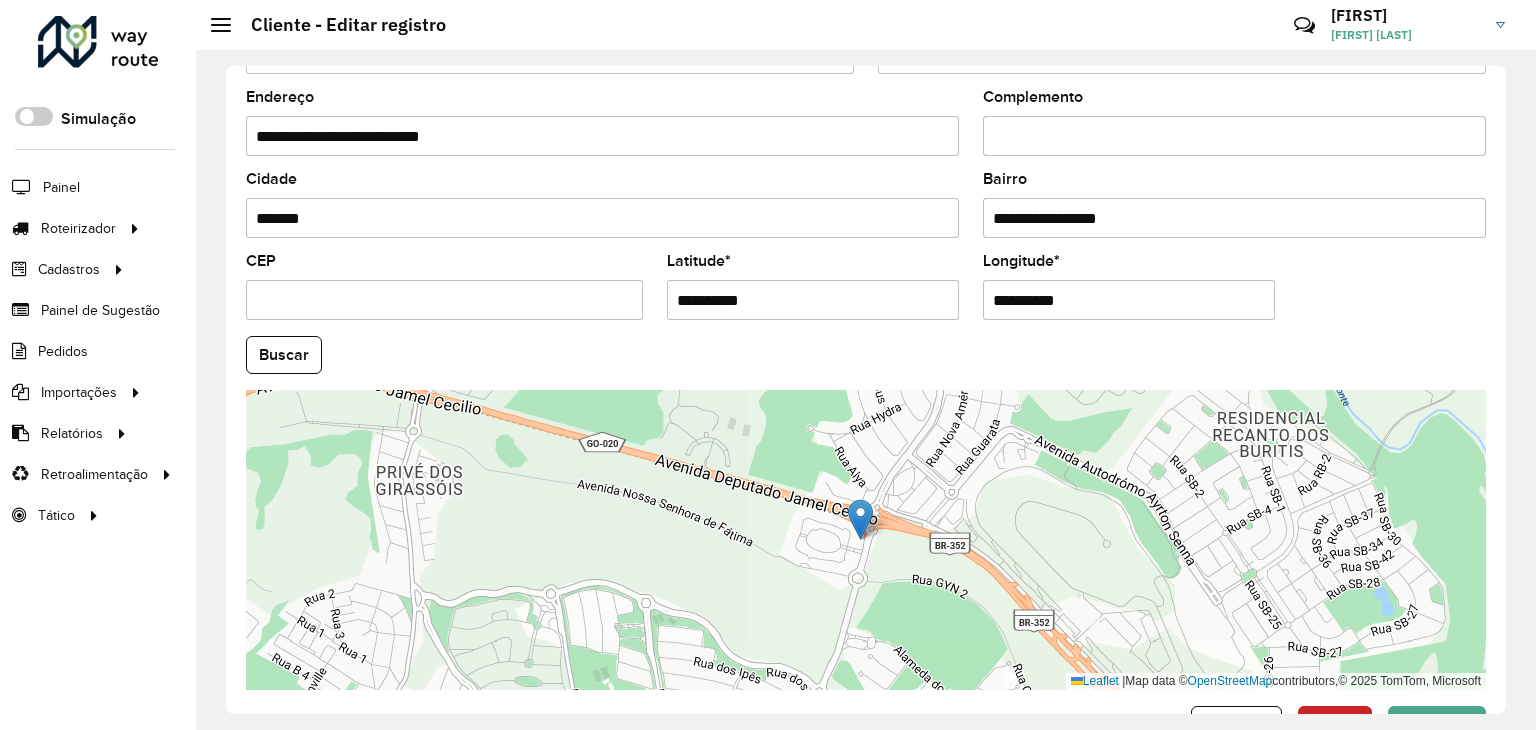 scroll, scrollTop: 774, scrollLeft: 0, axis: vertical 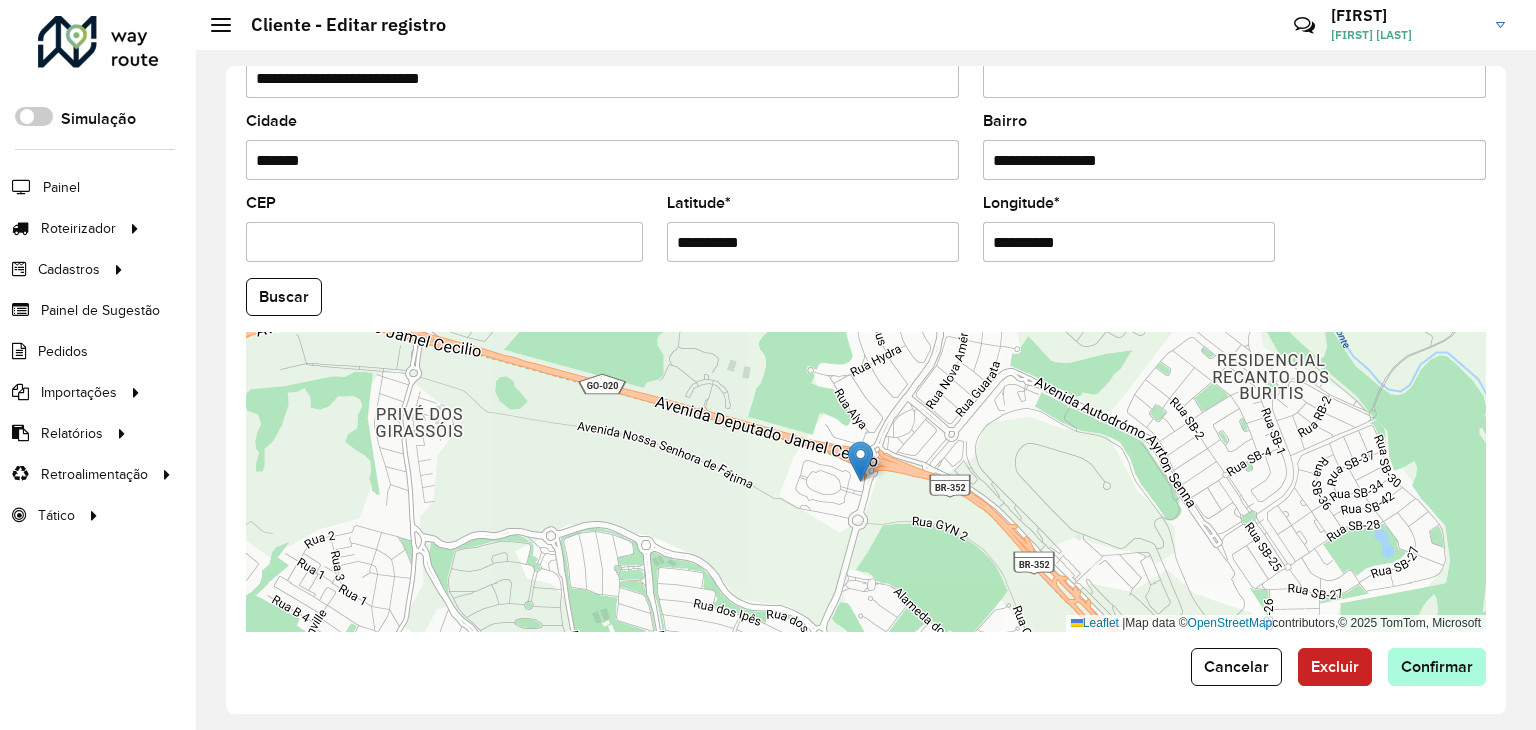 type on "******" 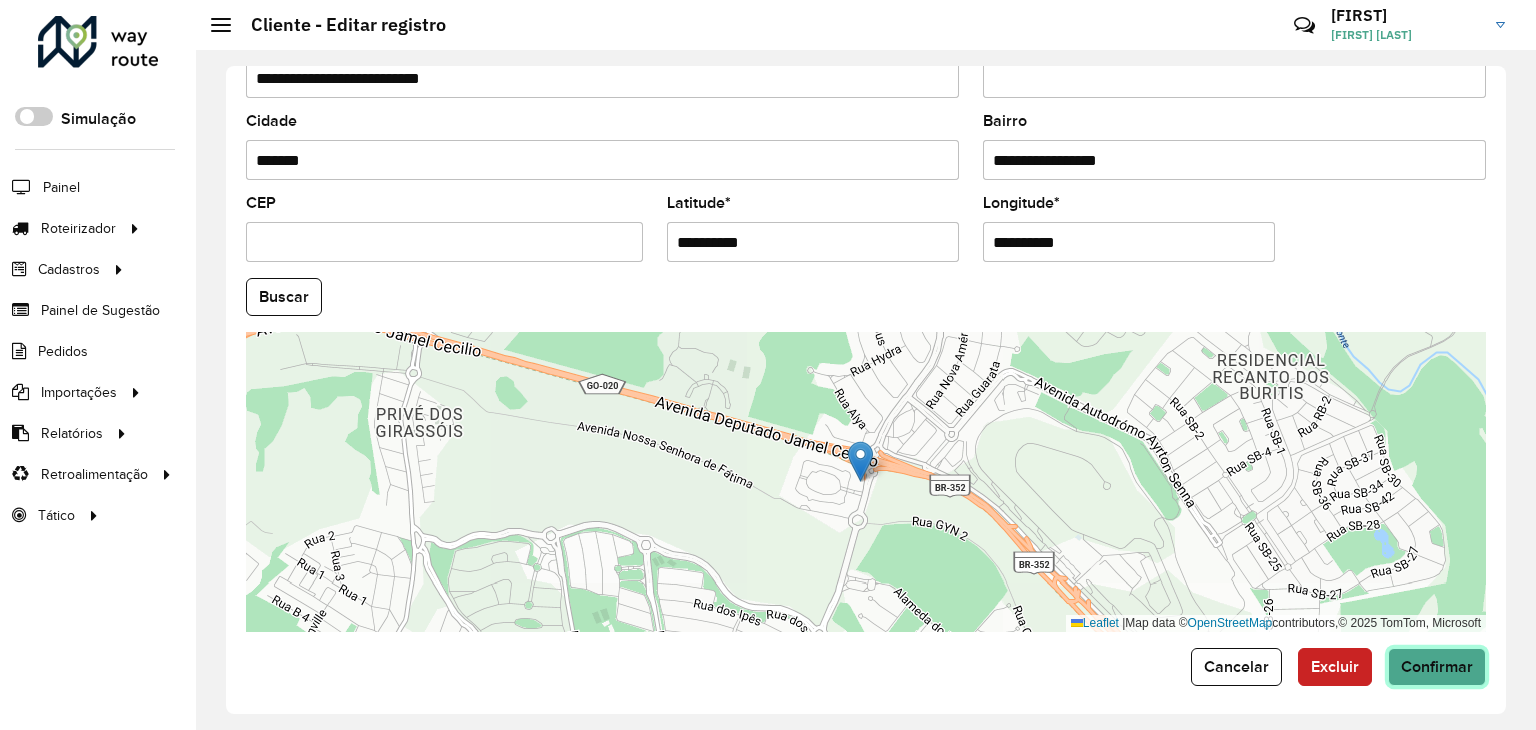 click on "Confirmar" 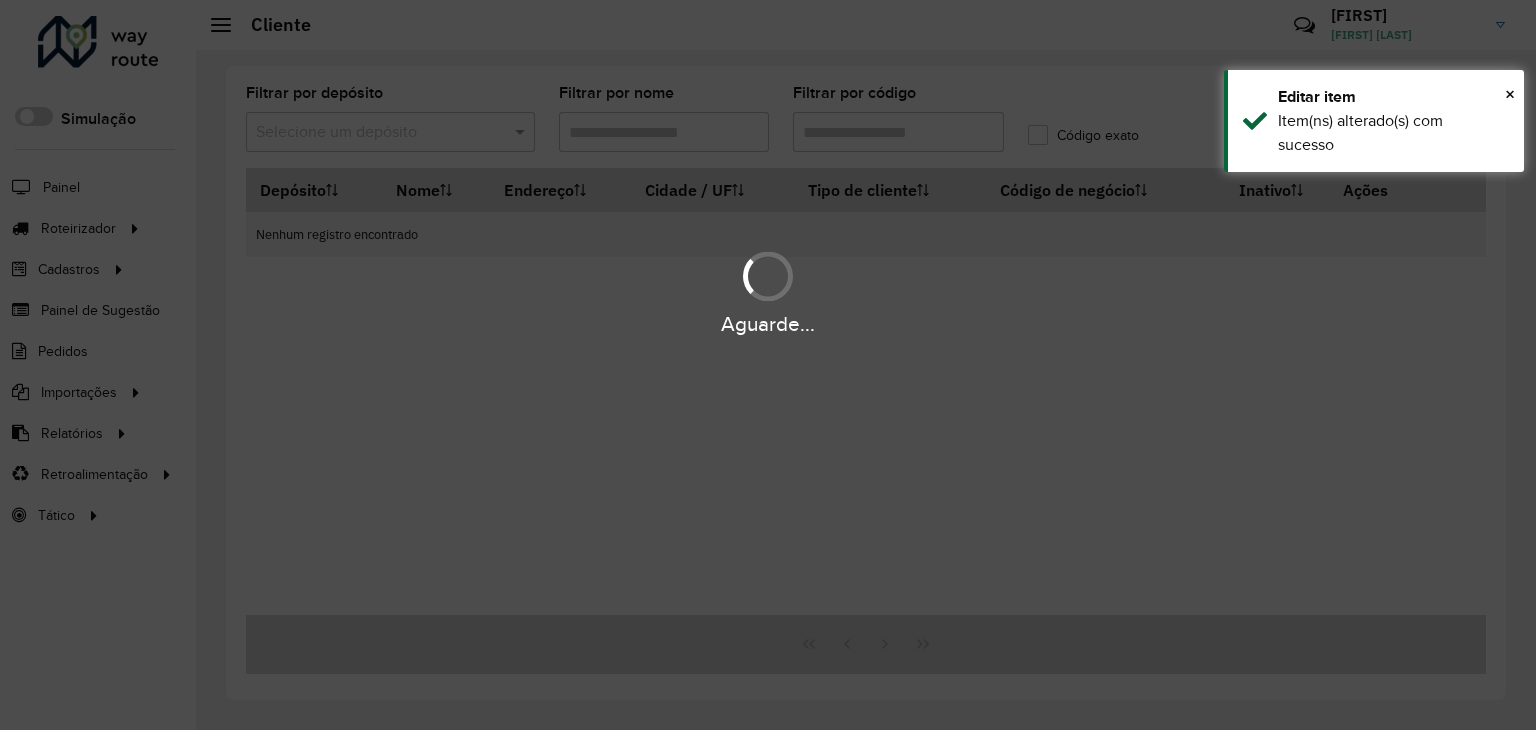type on "******" 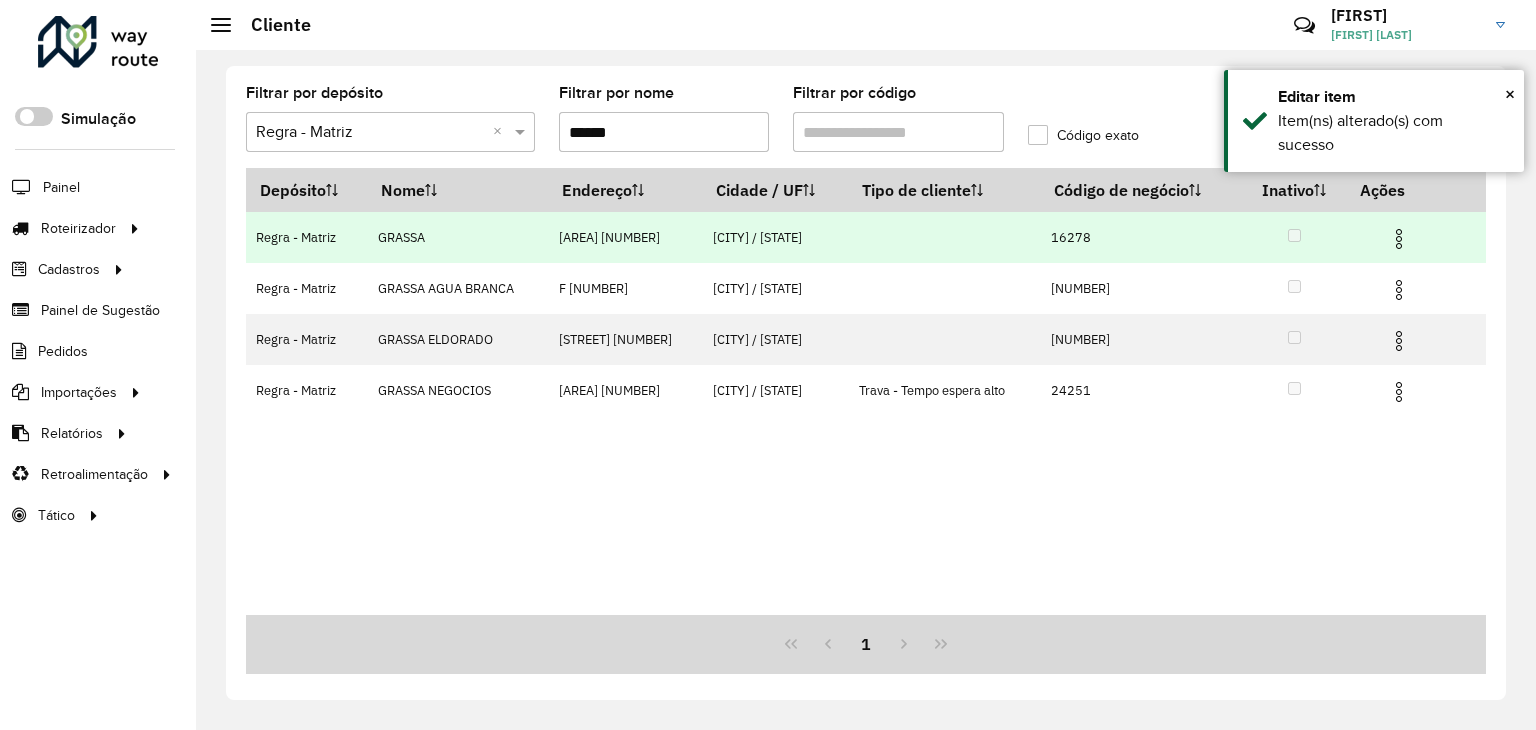 click at bounding box center (1399, 239) 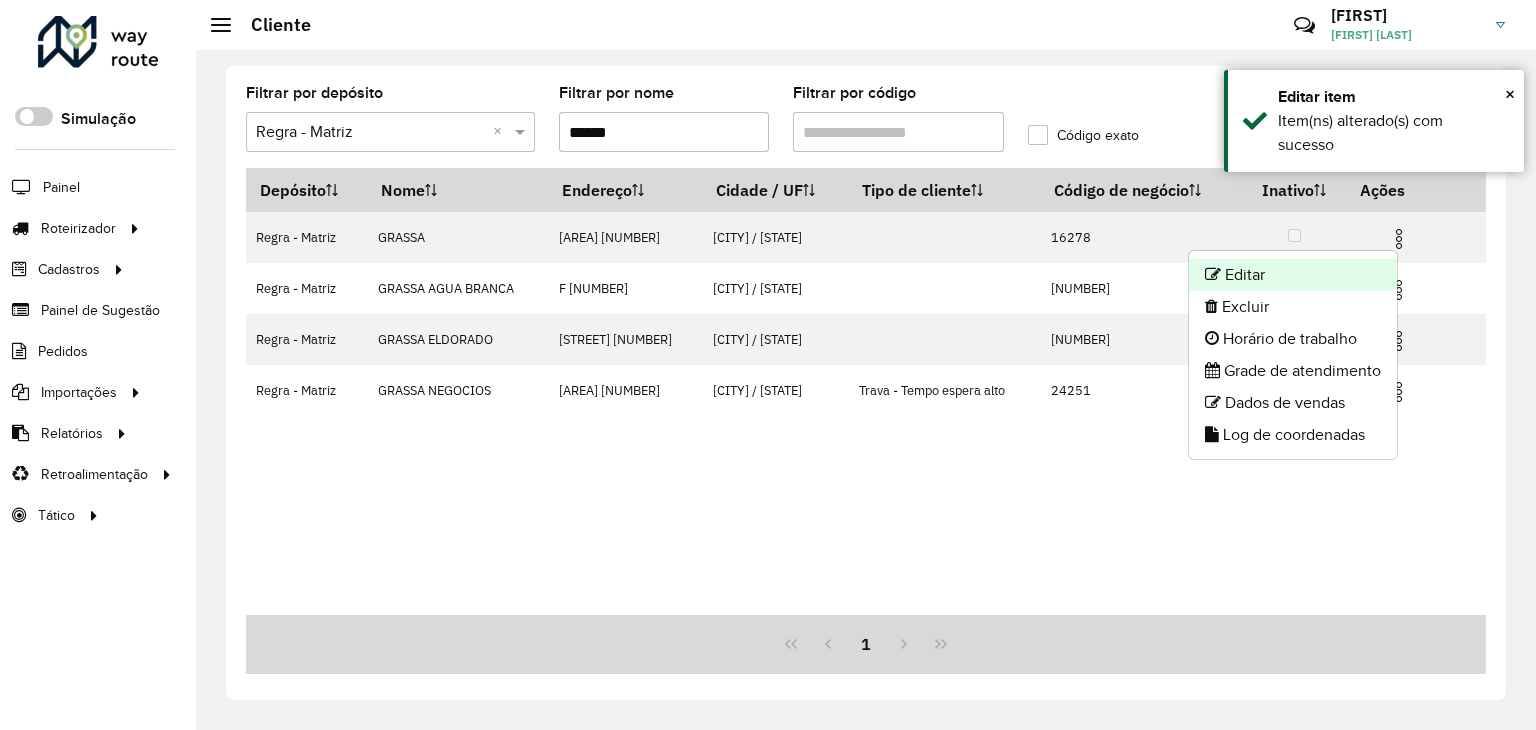 click on "Editar" 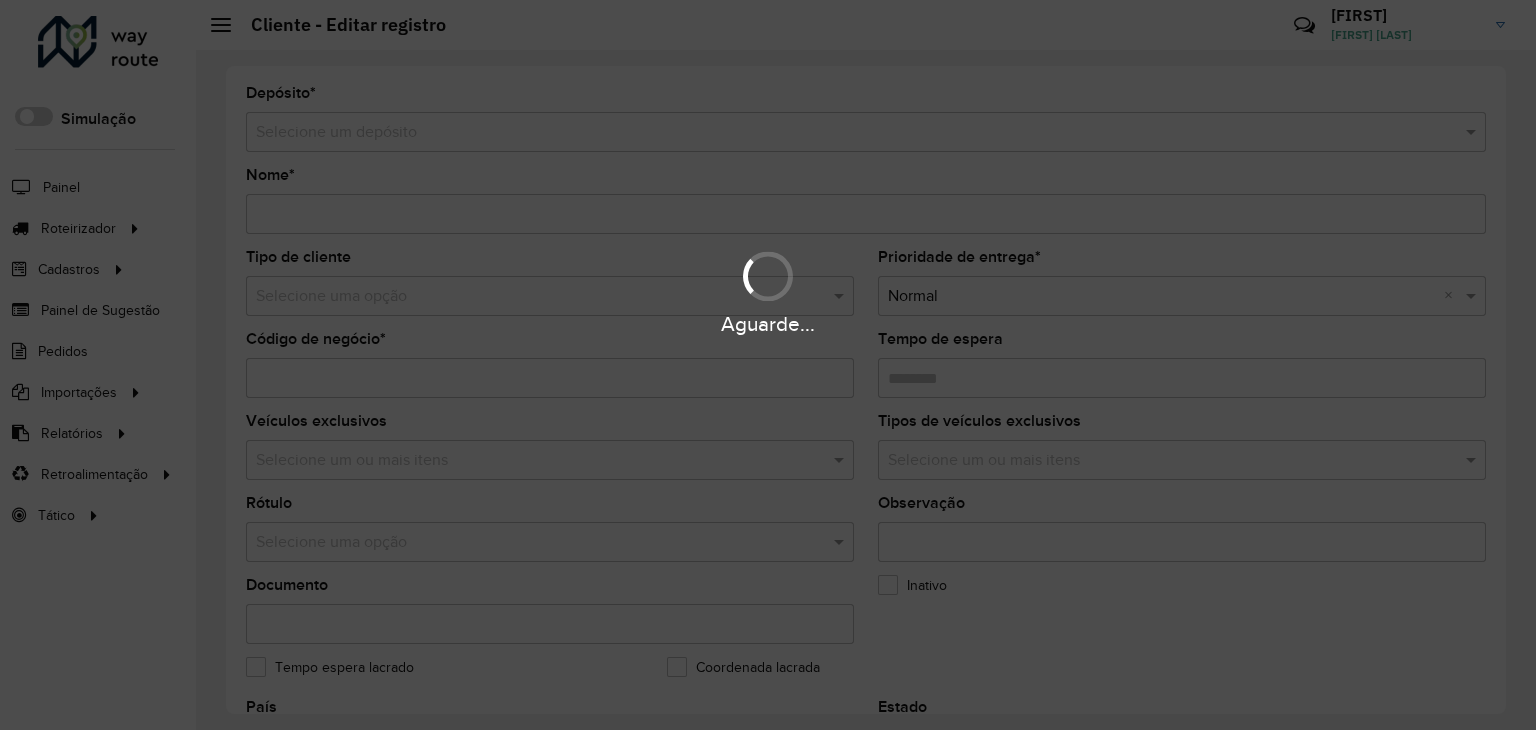 type on "******" 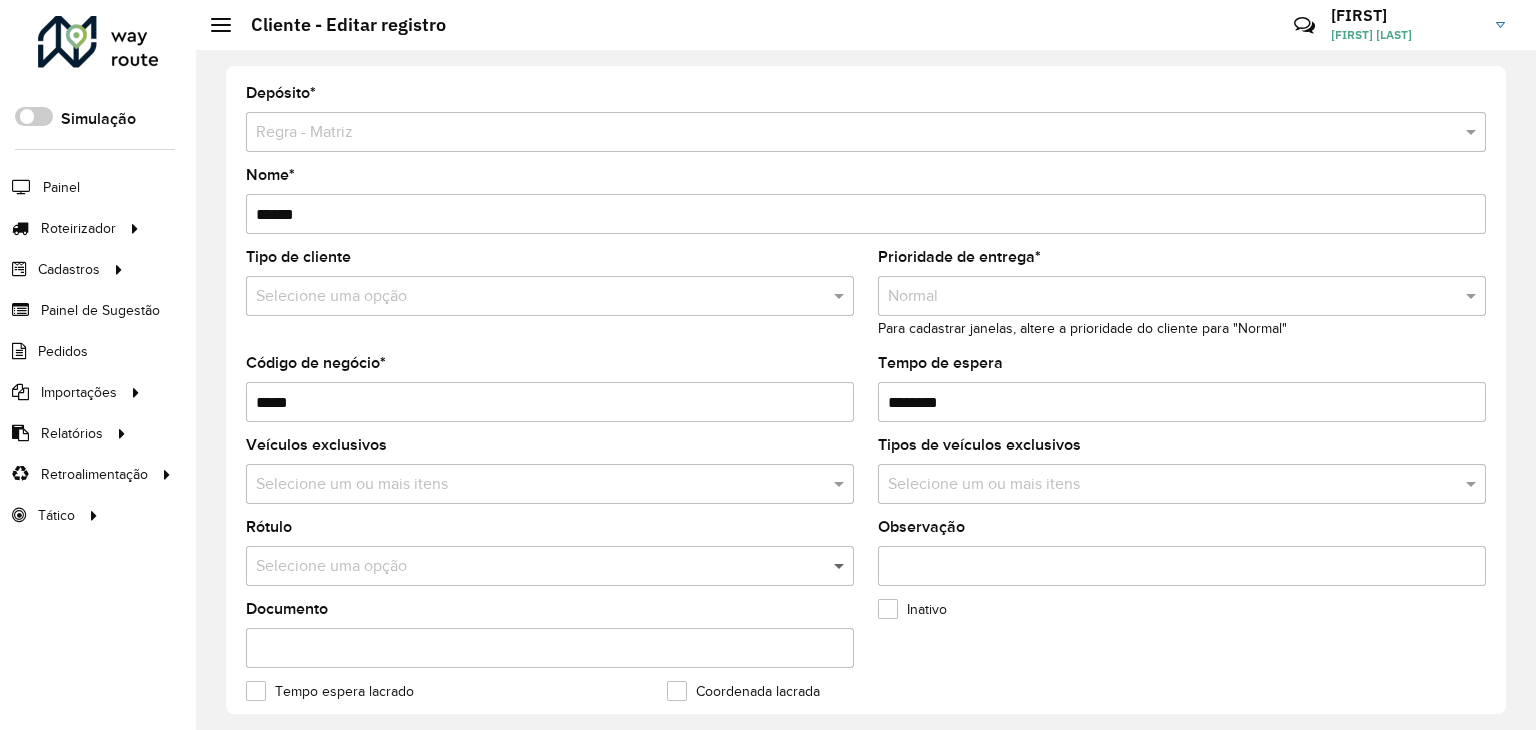 click at bounding box center (841, 566) 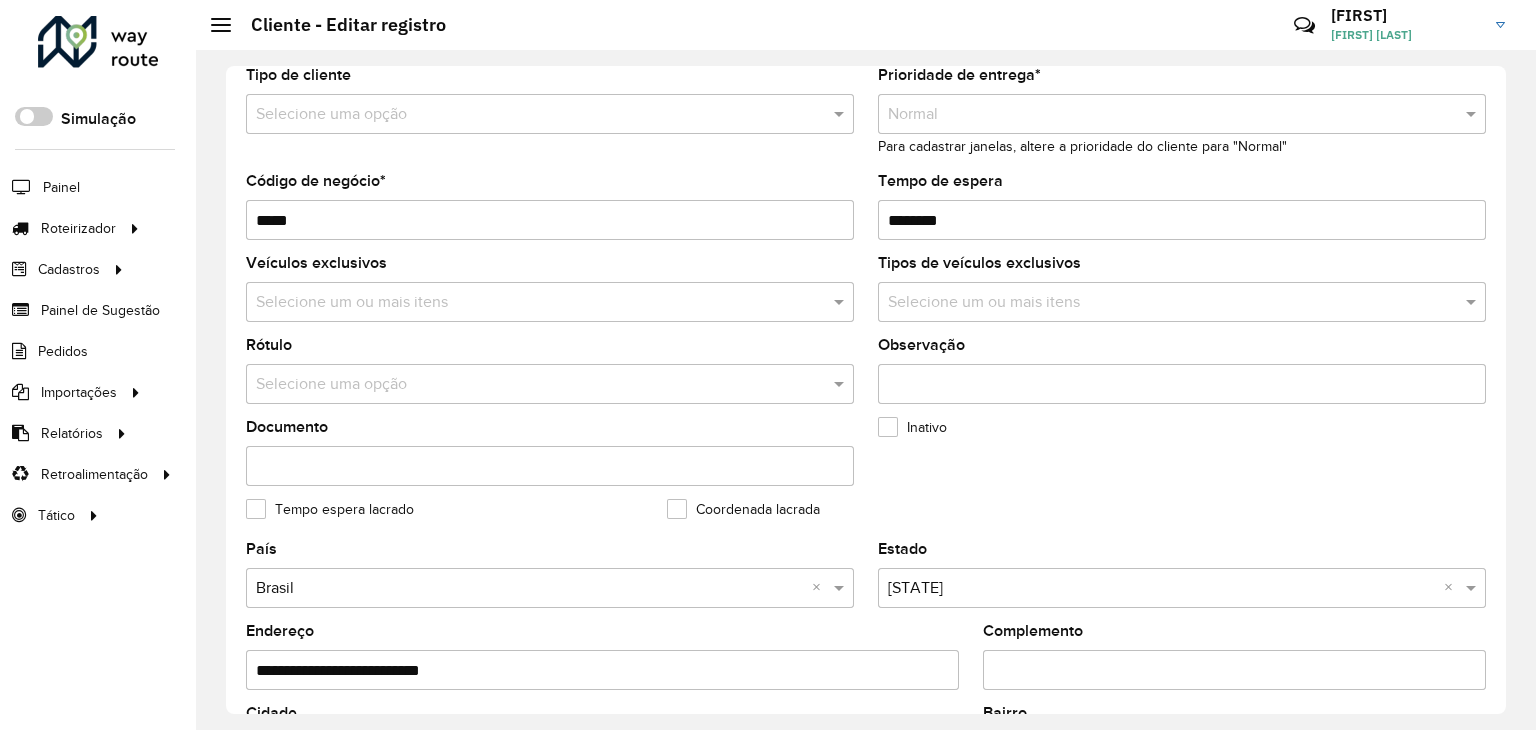 scroll, scrollTop: 0, scrollLeft: 0, axis: both 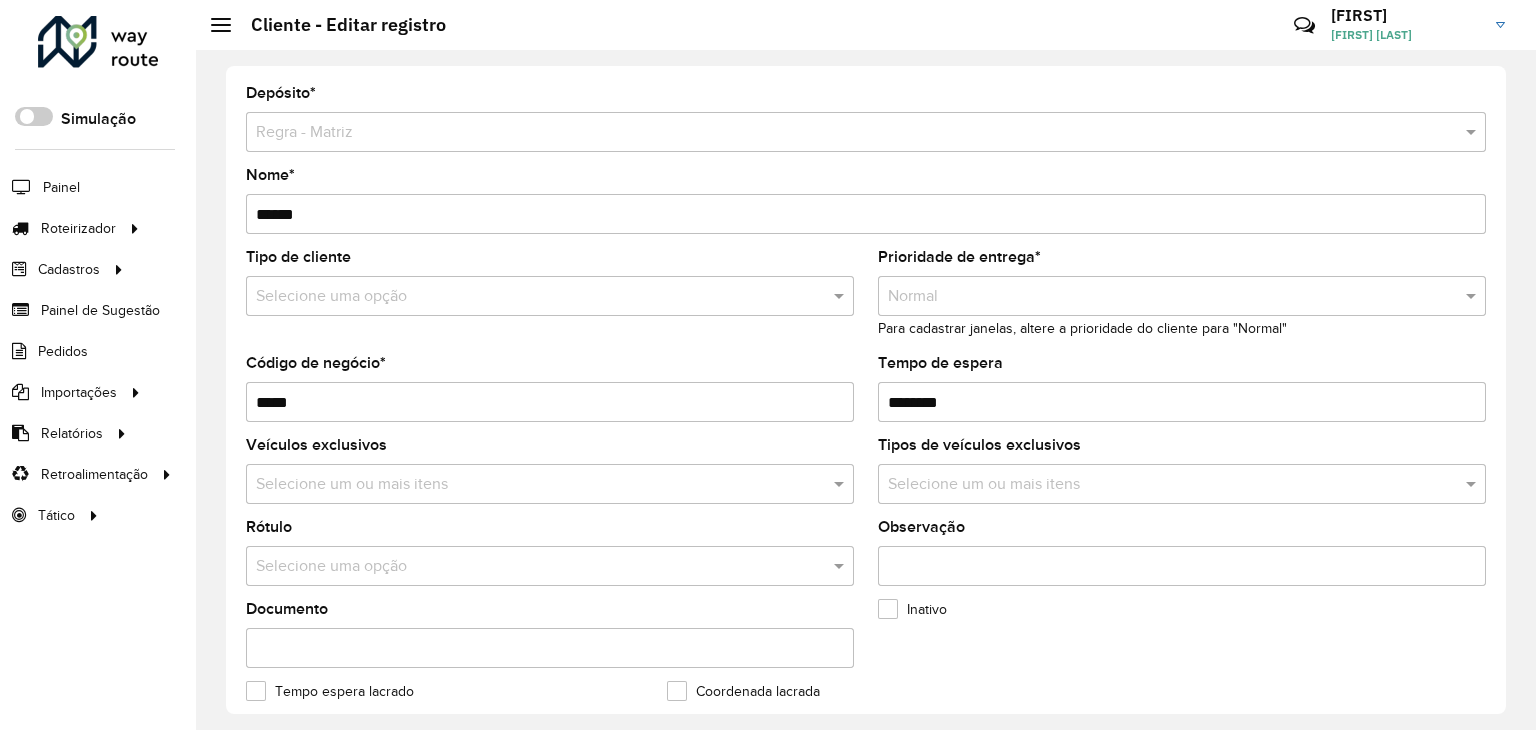 click on "[FIRST] [LAST]" 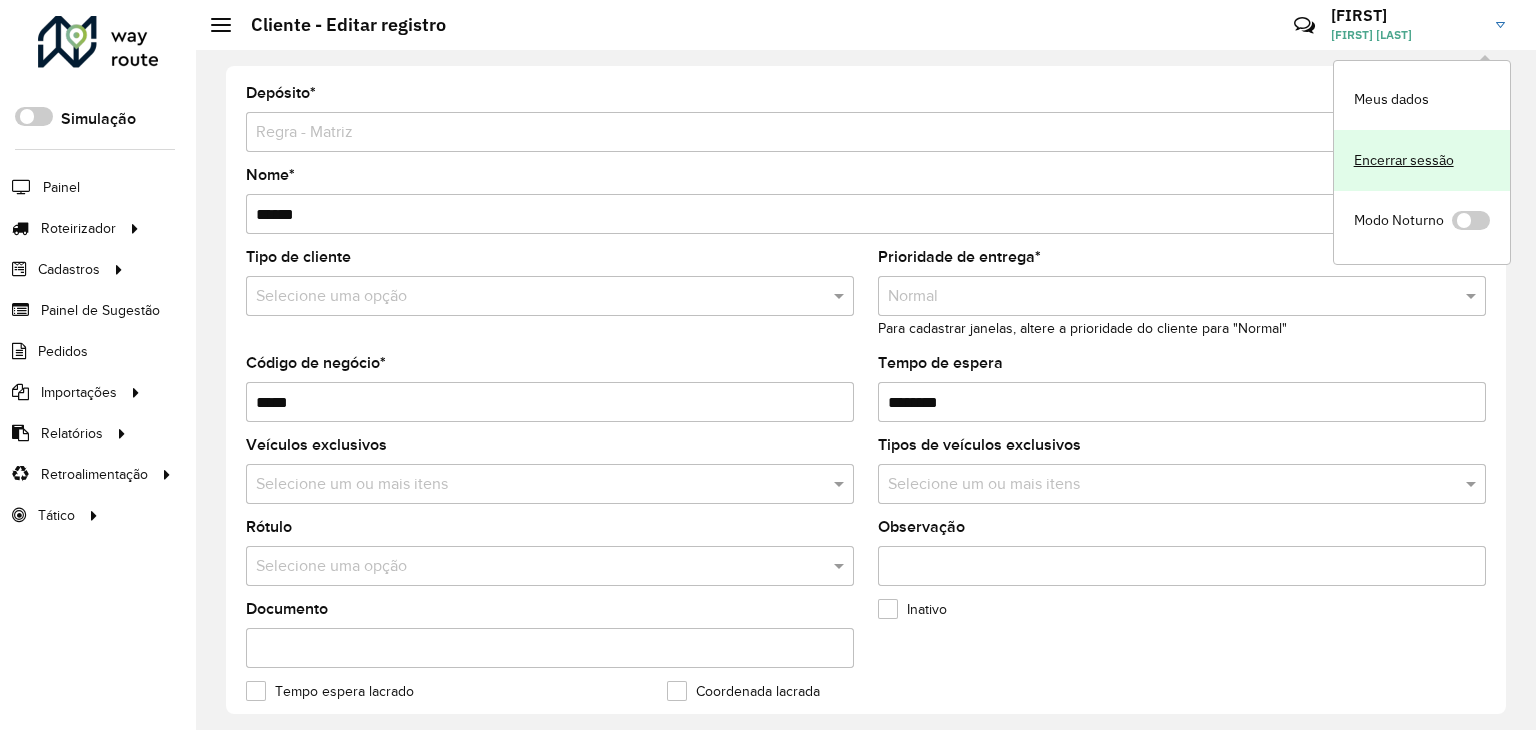 click on "Encerrar sessão" 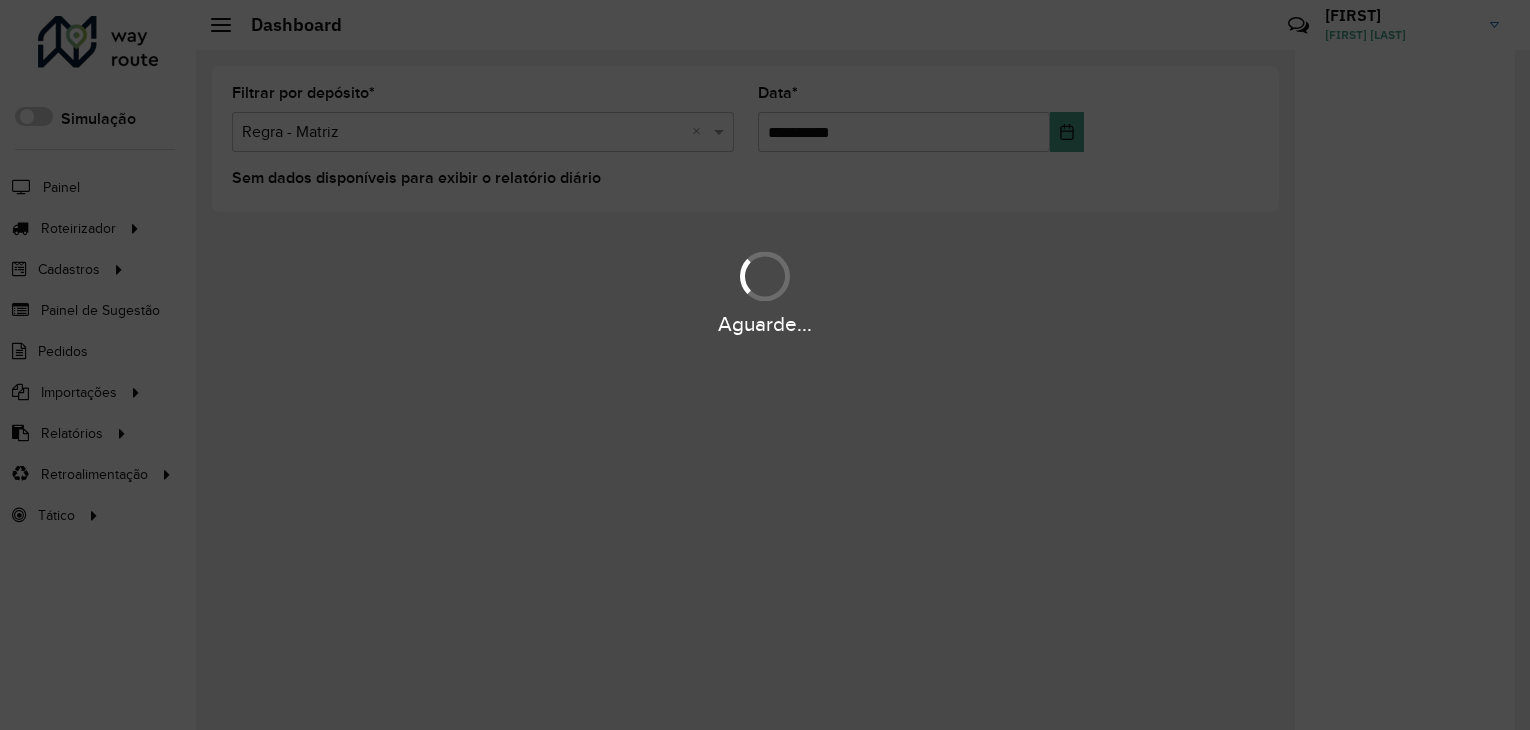 scroll, scrollTop: 0, scrollLeft: 0, axis: both 